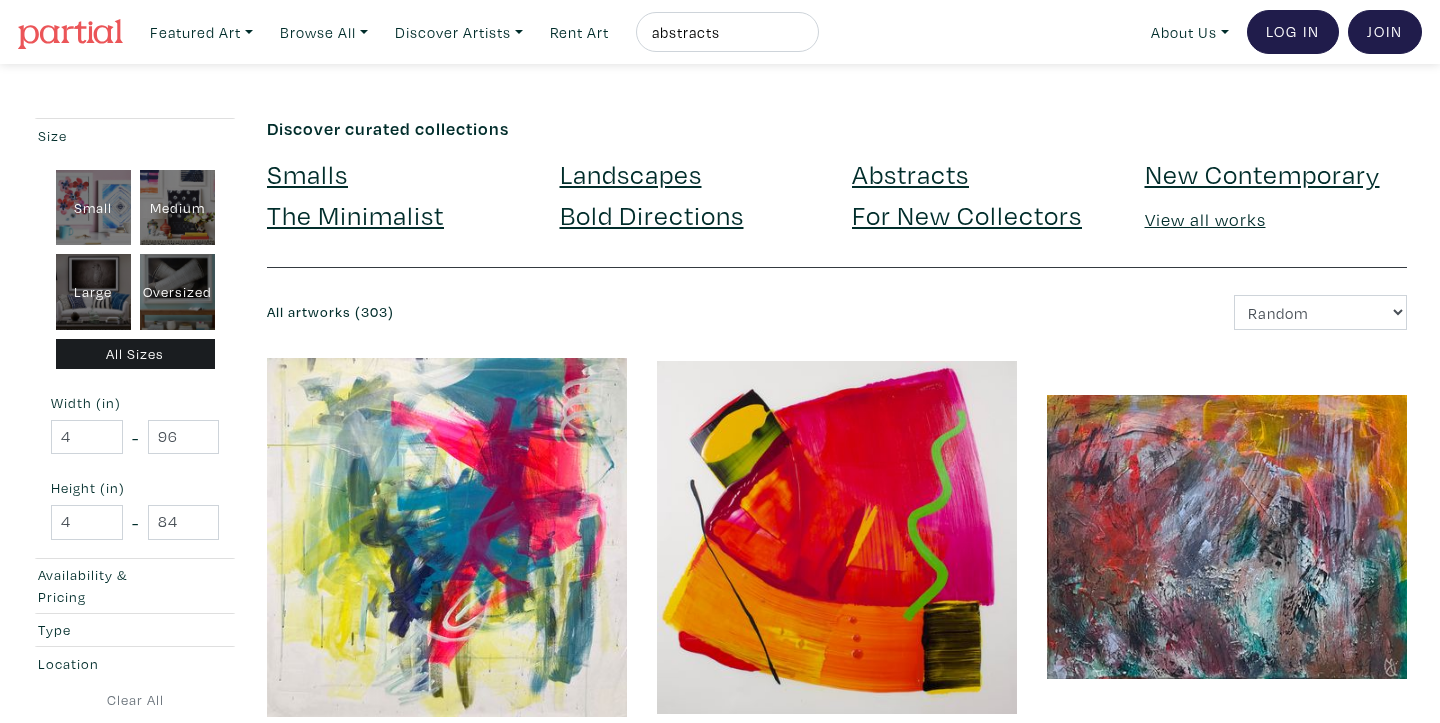 scroll, scrollTop: 864, scrollLeft: 0, axis: vertical 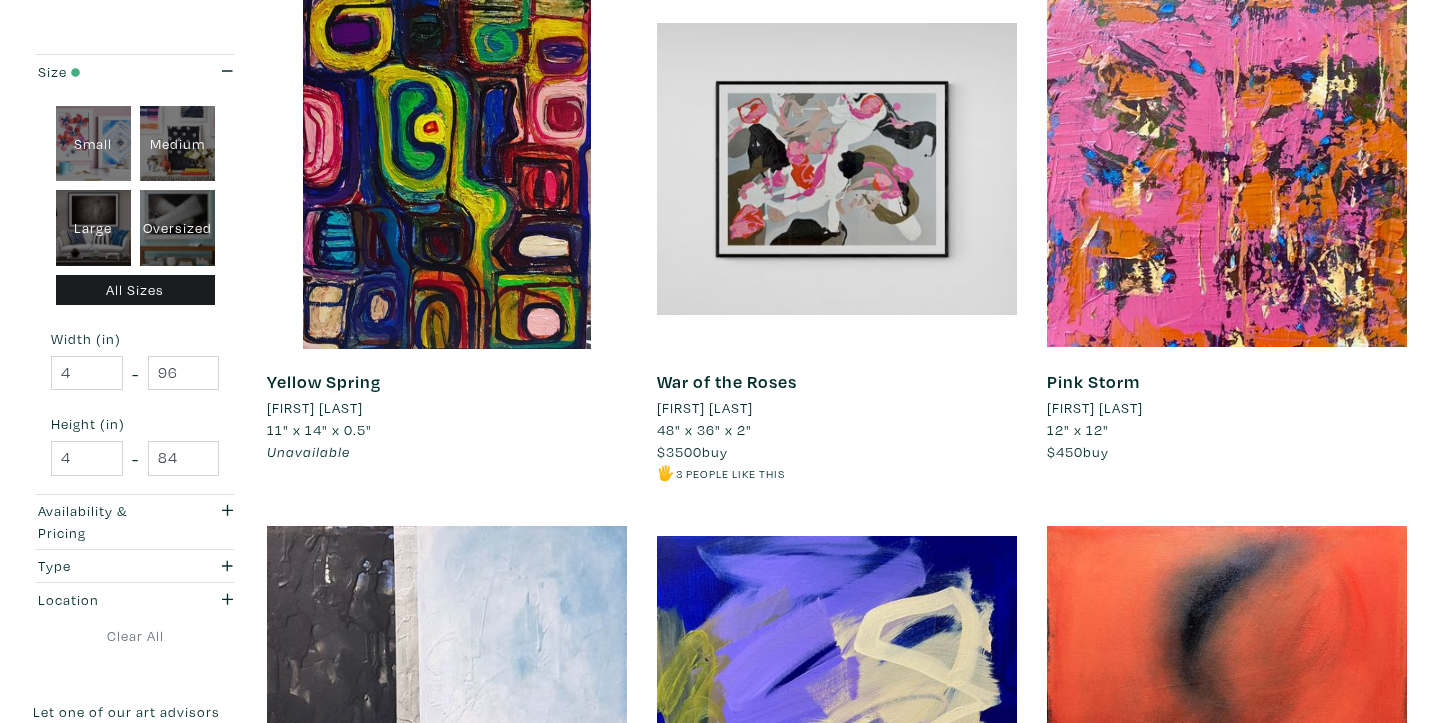 click on "[FIRST] [LAST]" at bounding box center [705, 408] 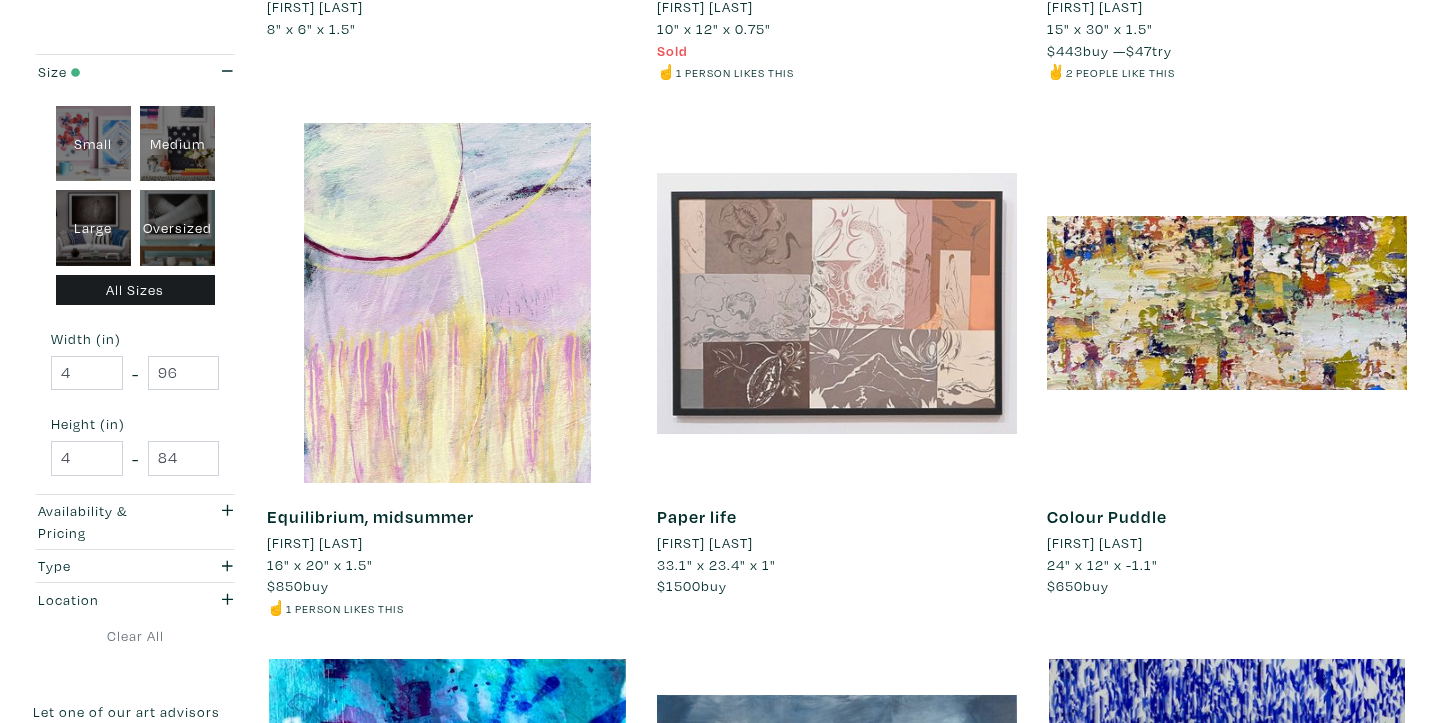 scroll, scrollTop: 3449, scrollLeft: 0, axis: vertical 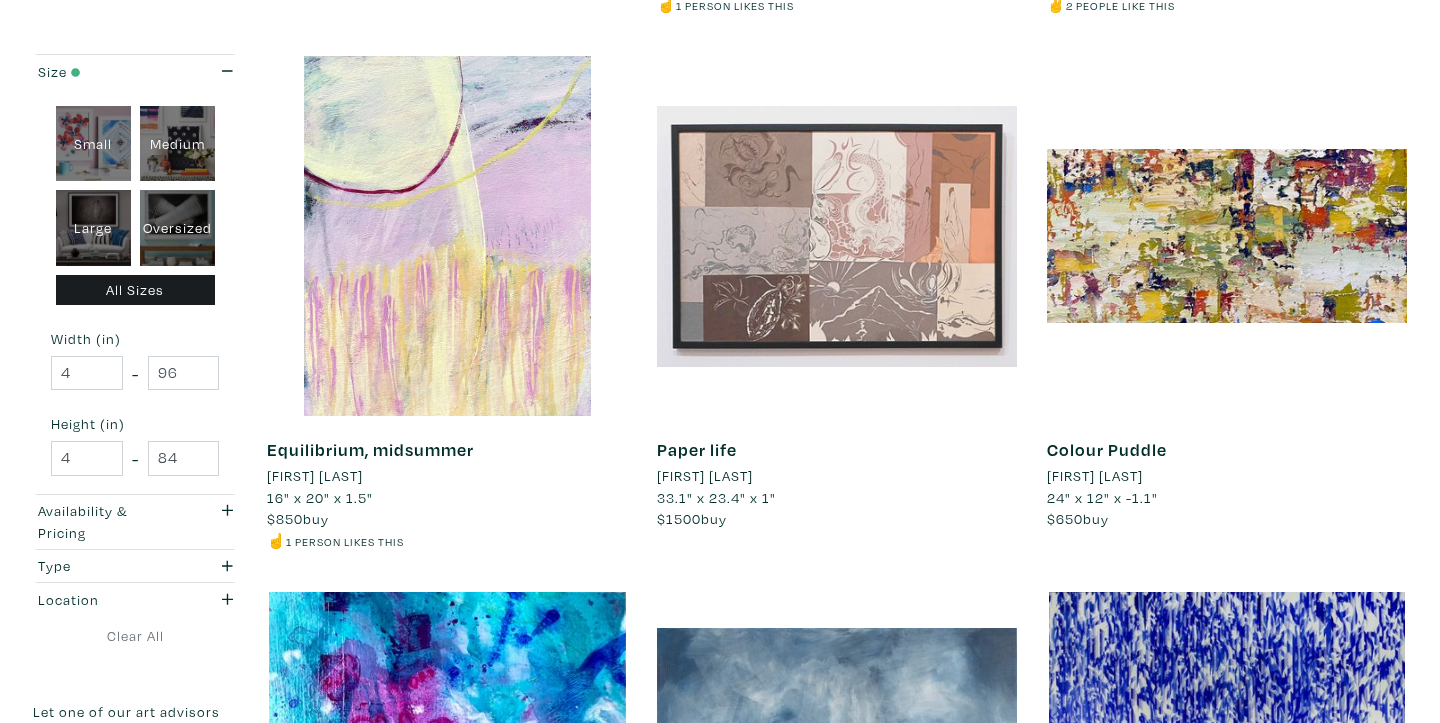 click on "Jenny Zhang" at bounding box center [705, 476] 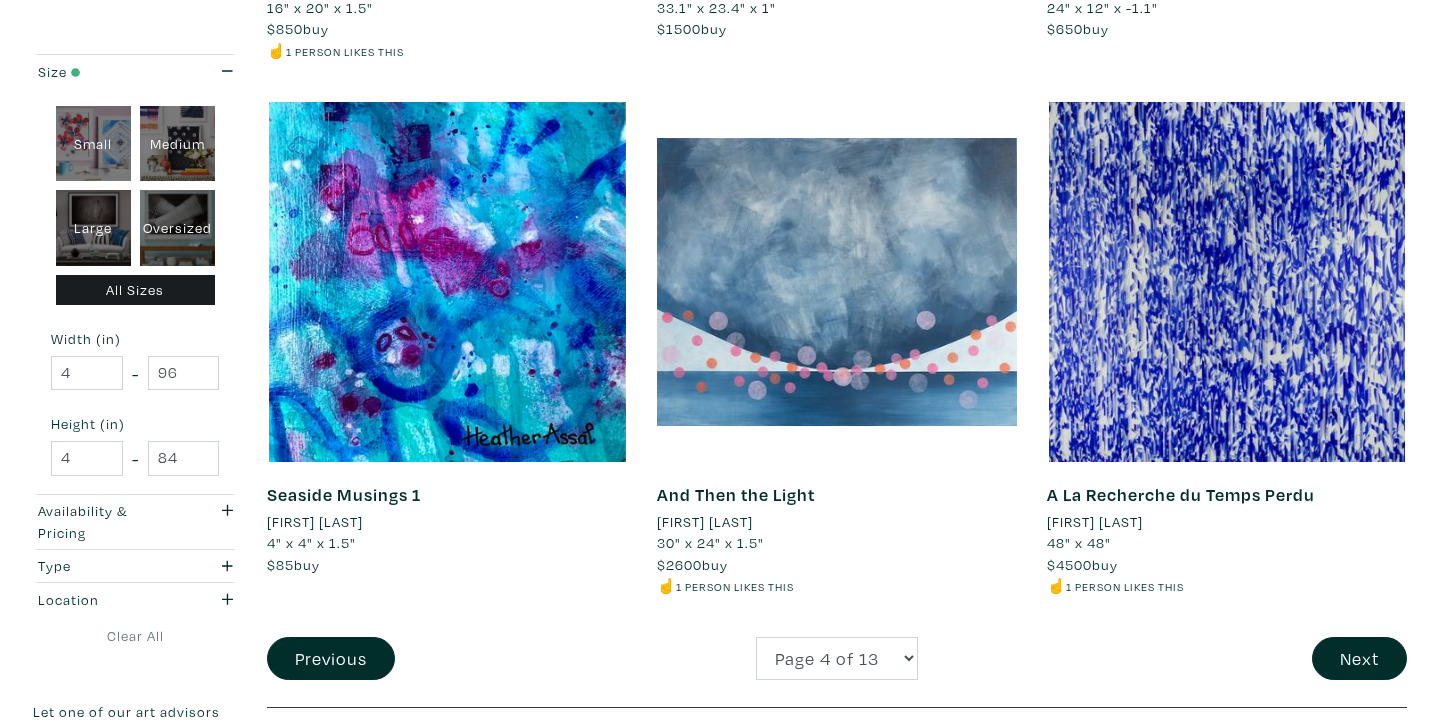 scroll, scrollTop: 3941, scrollLeft: 0, axis: vertical 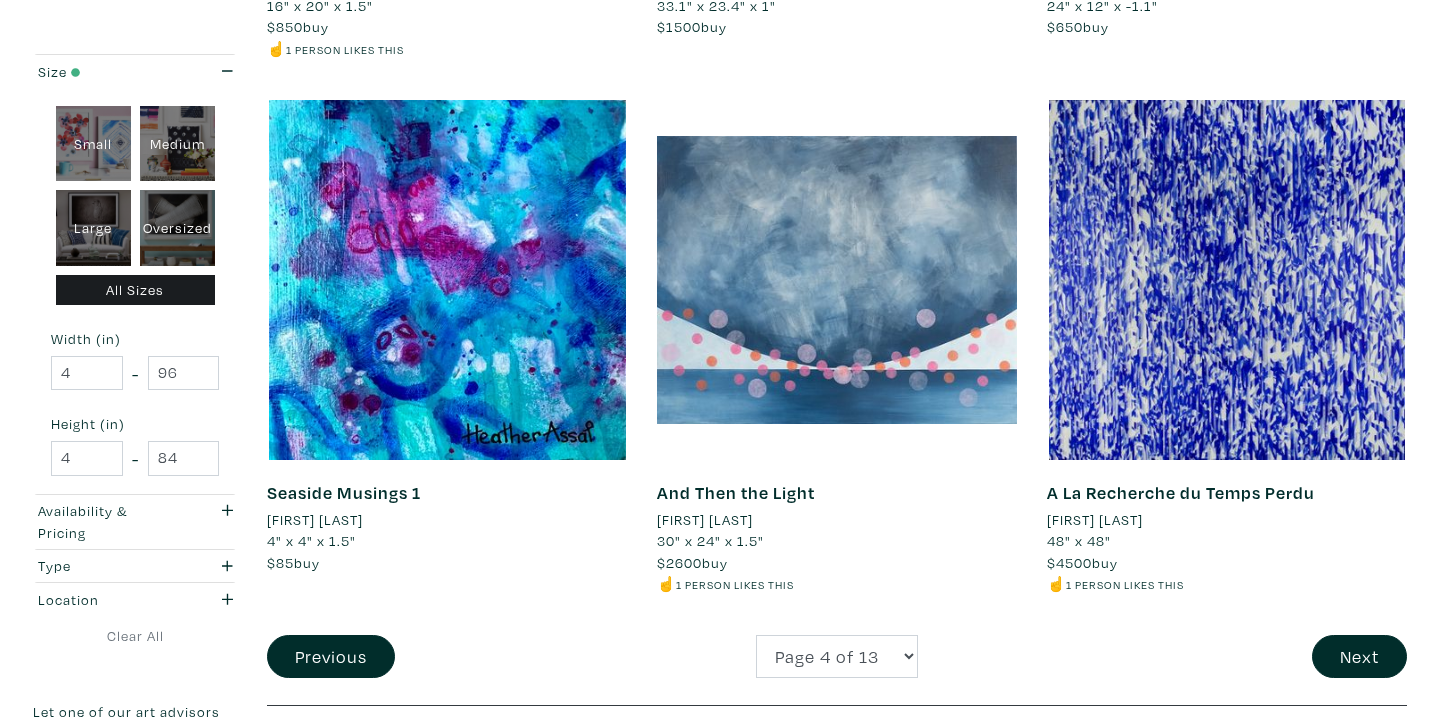 click on "[FIRST] [LAST]" at bounding box center [705, 520] 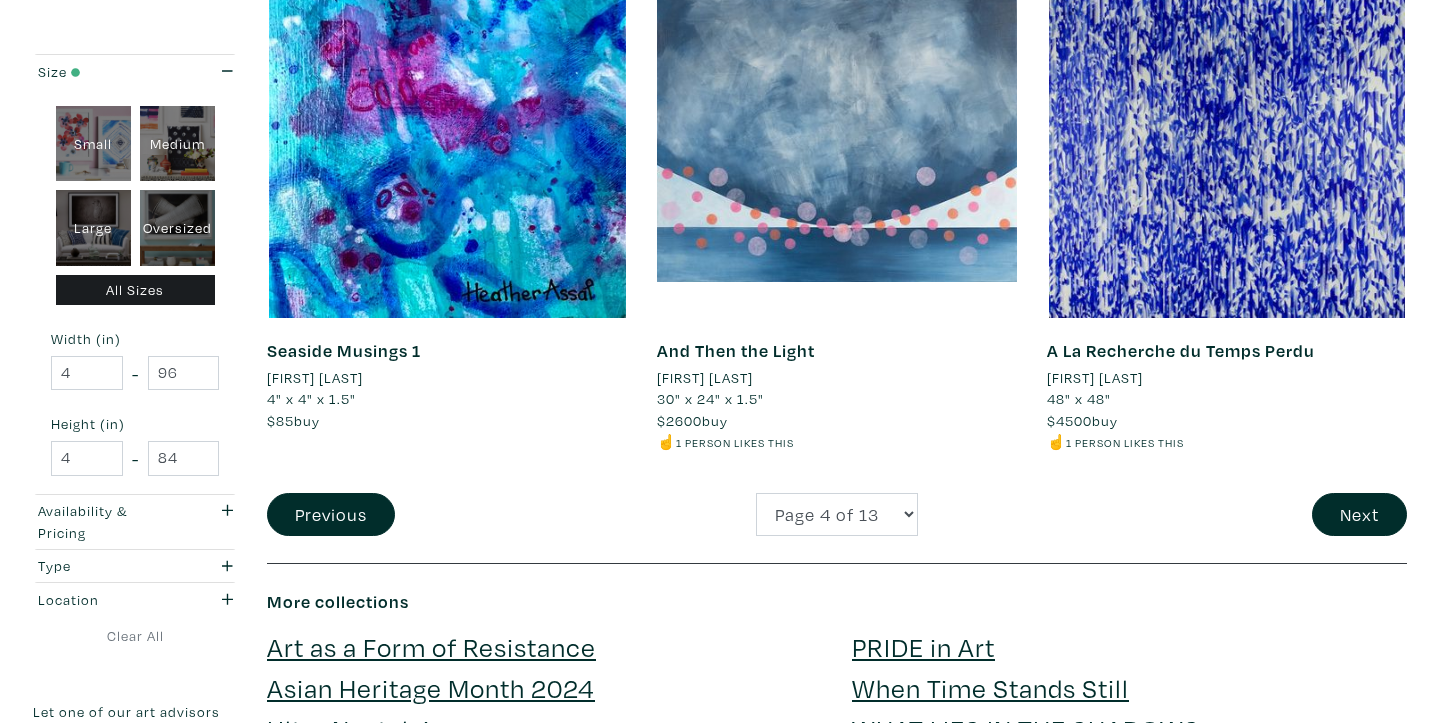 scroll, scrollTop: 4089, scrollLeft: 0, axis: vertical 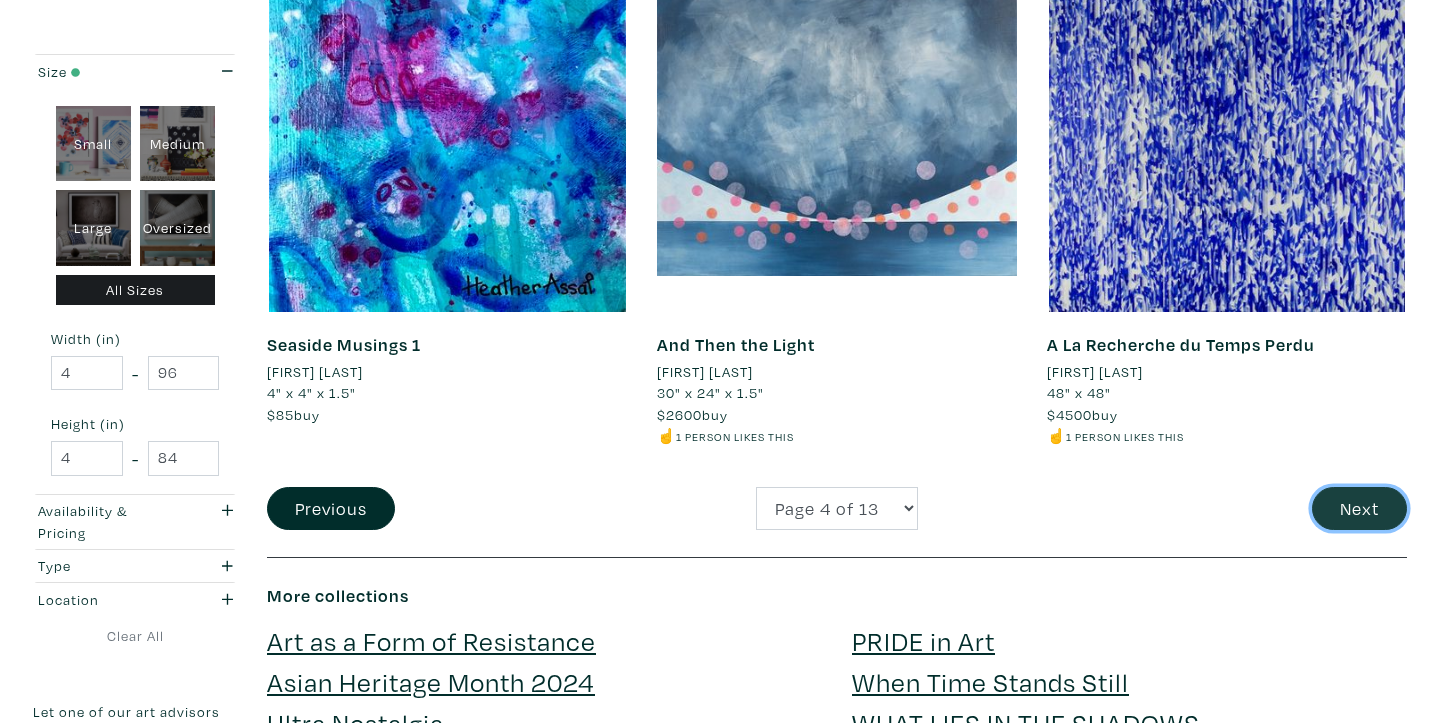 click on "Next" at bounding box center (1359, 508) 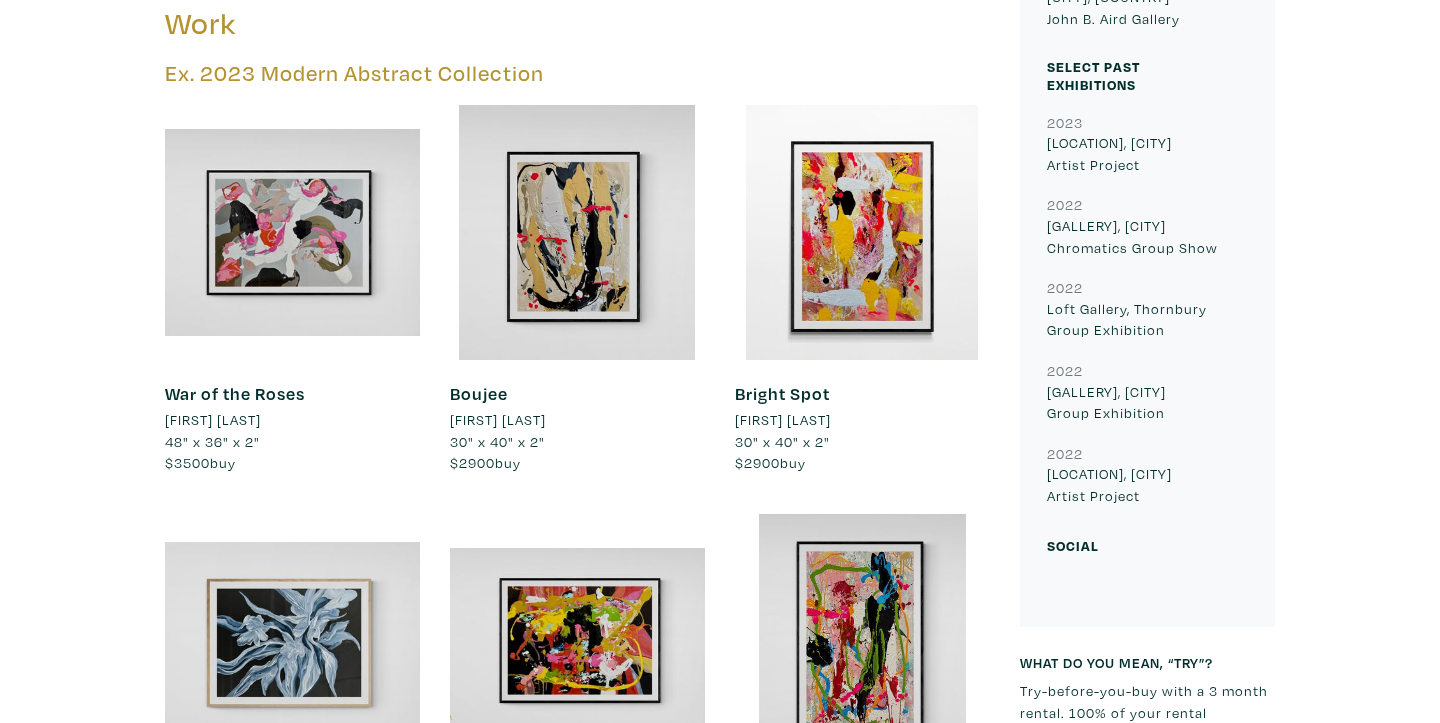 scroll, scrollTop: 943, scrollLeft: 0, axis: vertical 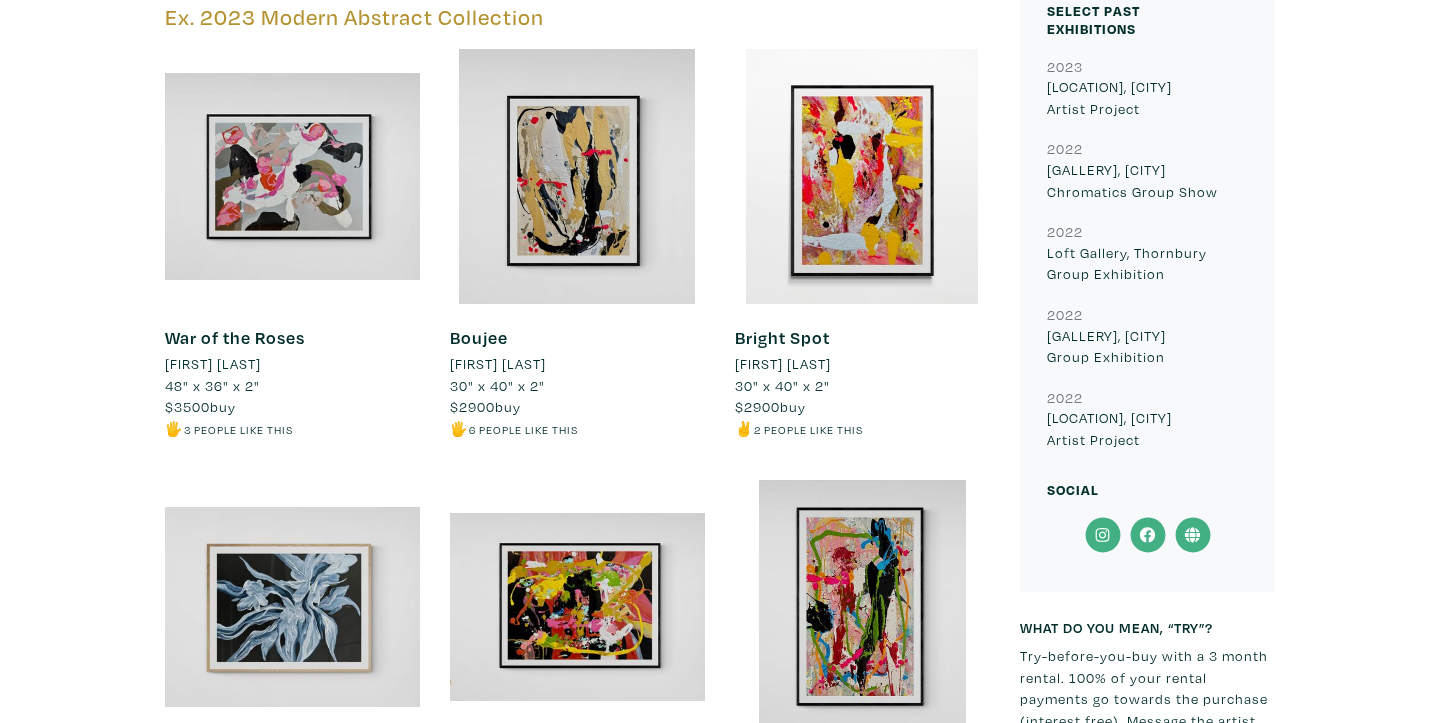 click at bounding box center [577, 176] 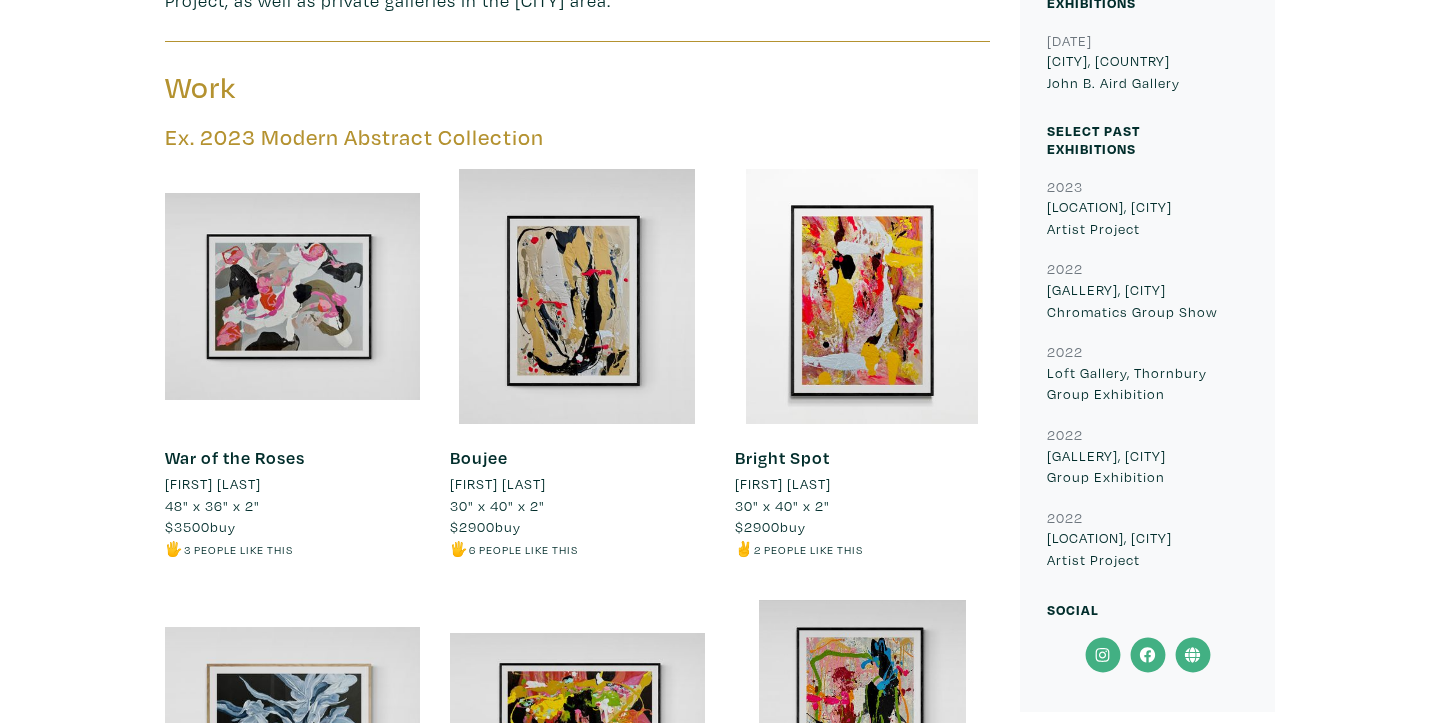 scroll, scrollTop: 872, scrollLeft: 0, axis: vertical 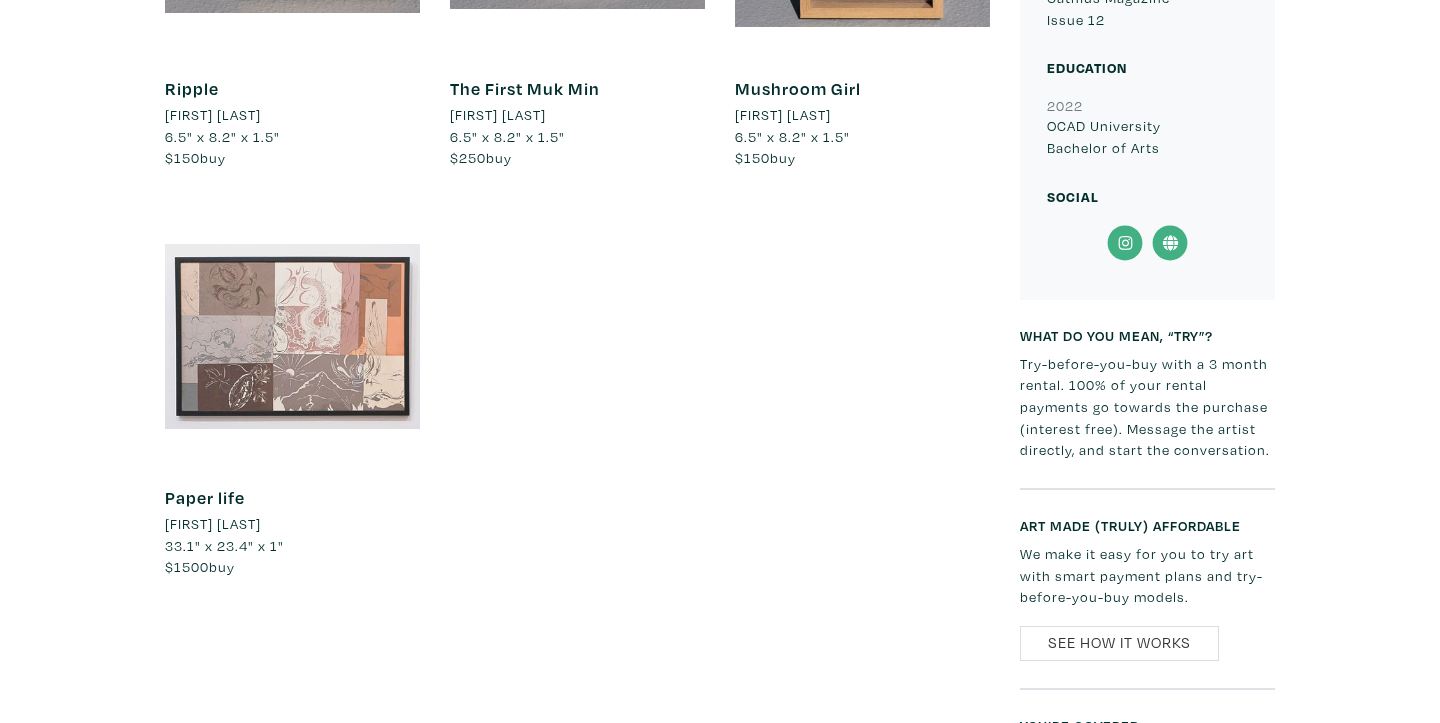 click at bounding box center [292, 336] 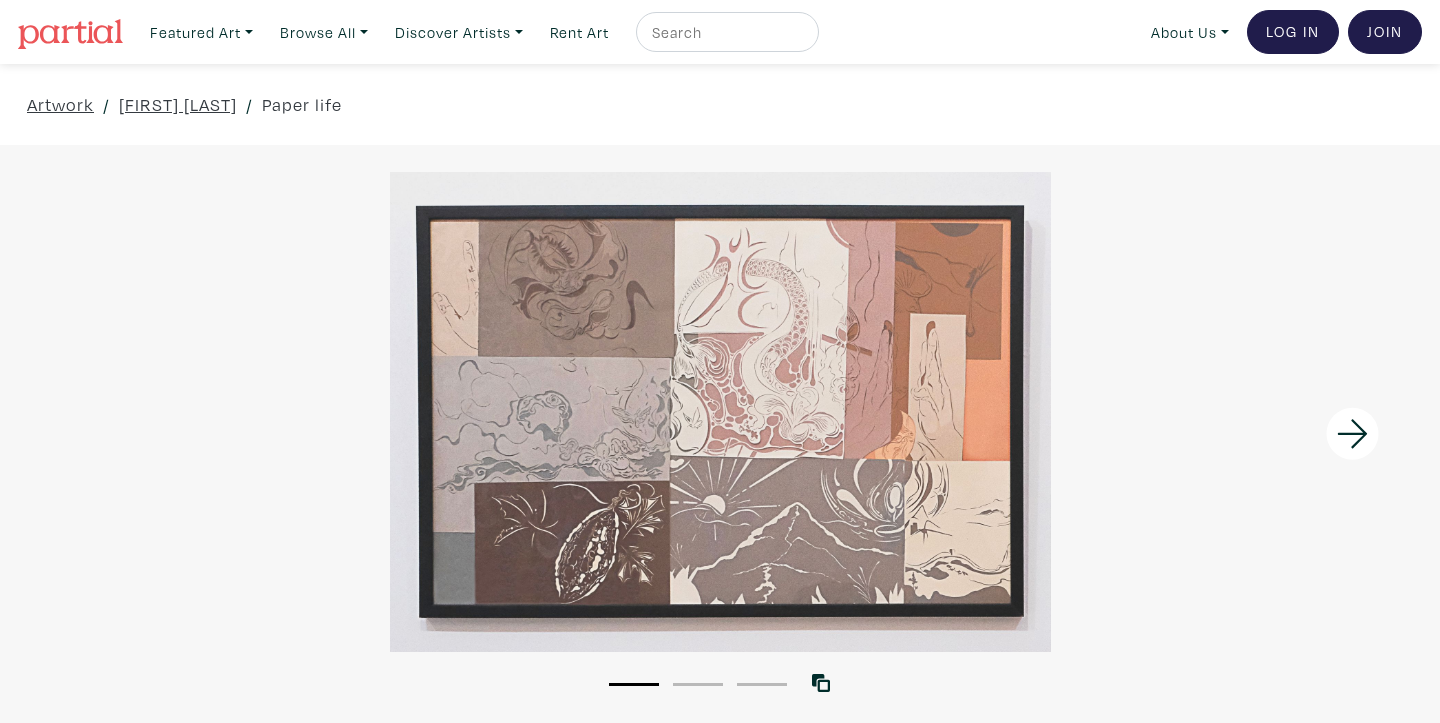 scroll, scrollTop: 0, scrollLeft: 0, axis: both 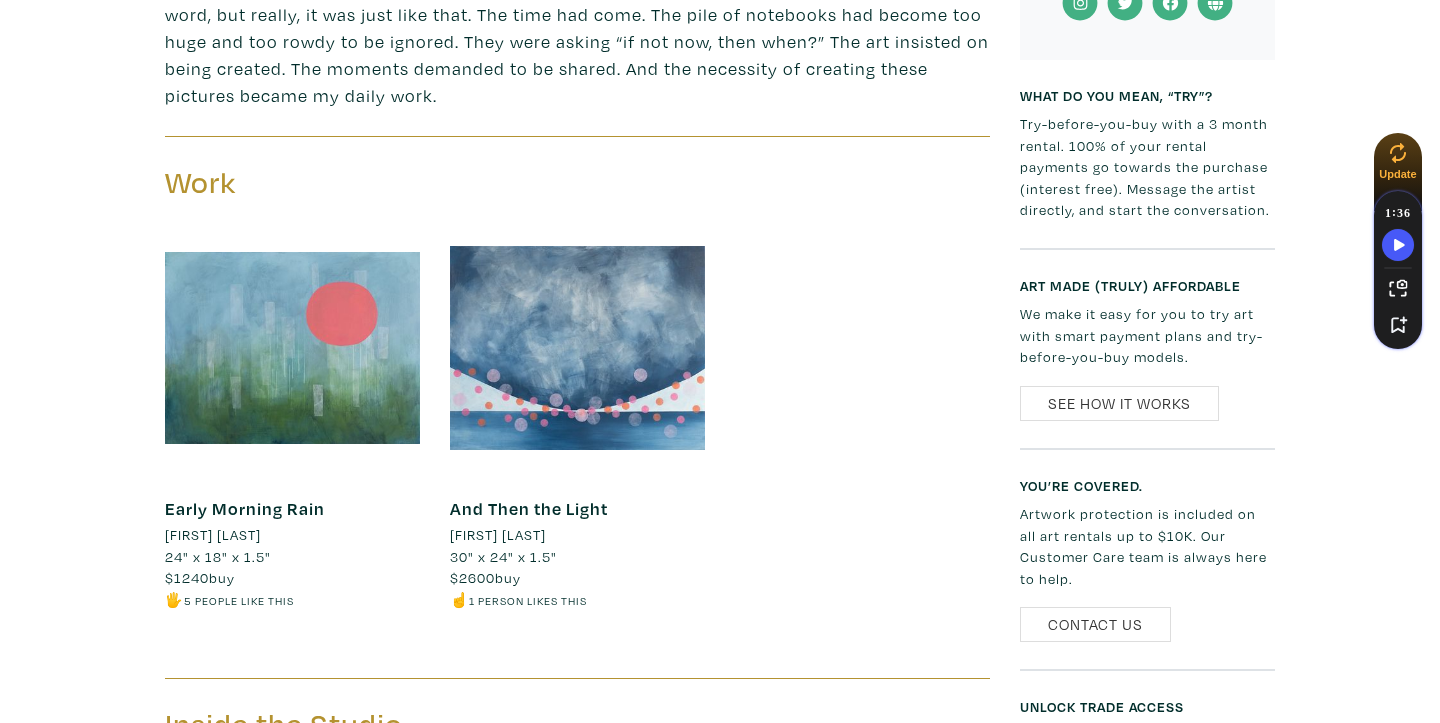 click at bounding box center [292, 347] 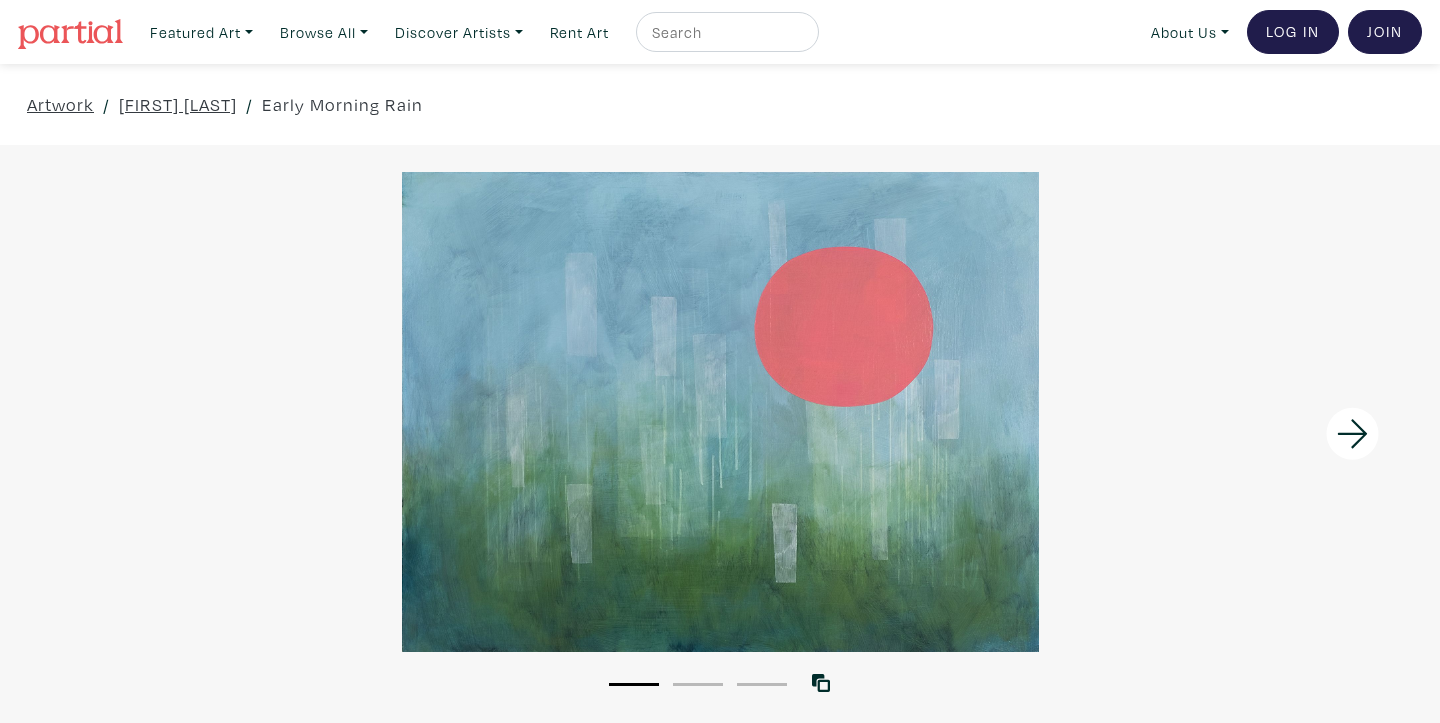 scroll, scrollTop: 0, scrollLeft: 0, axis: both 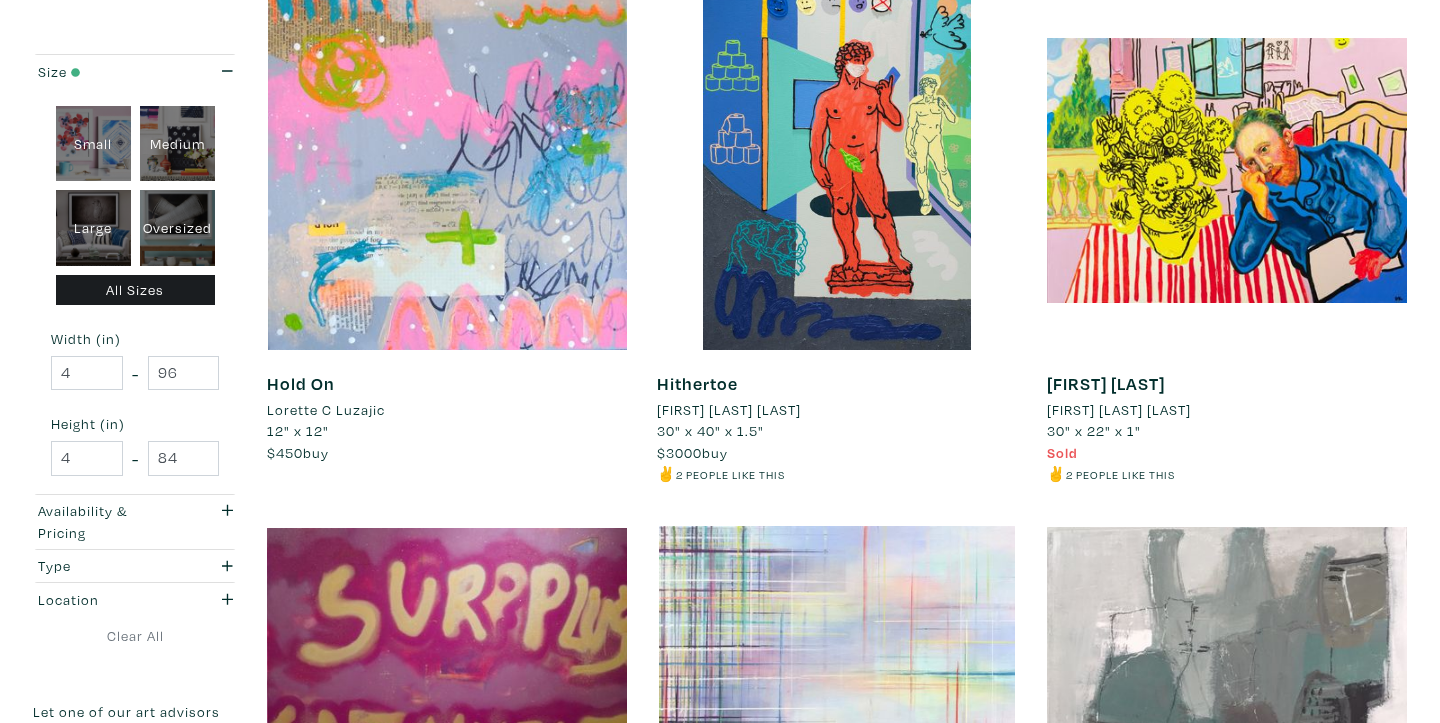 click on "Lorette C Luzajic" at bounding box center (326, 410) 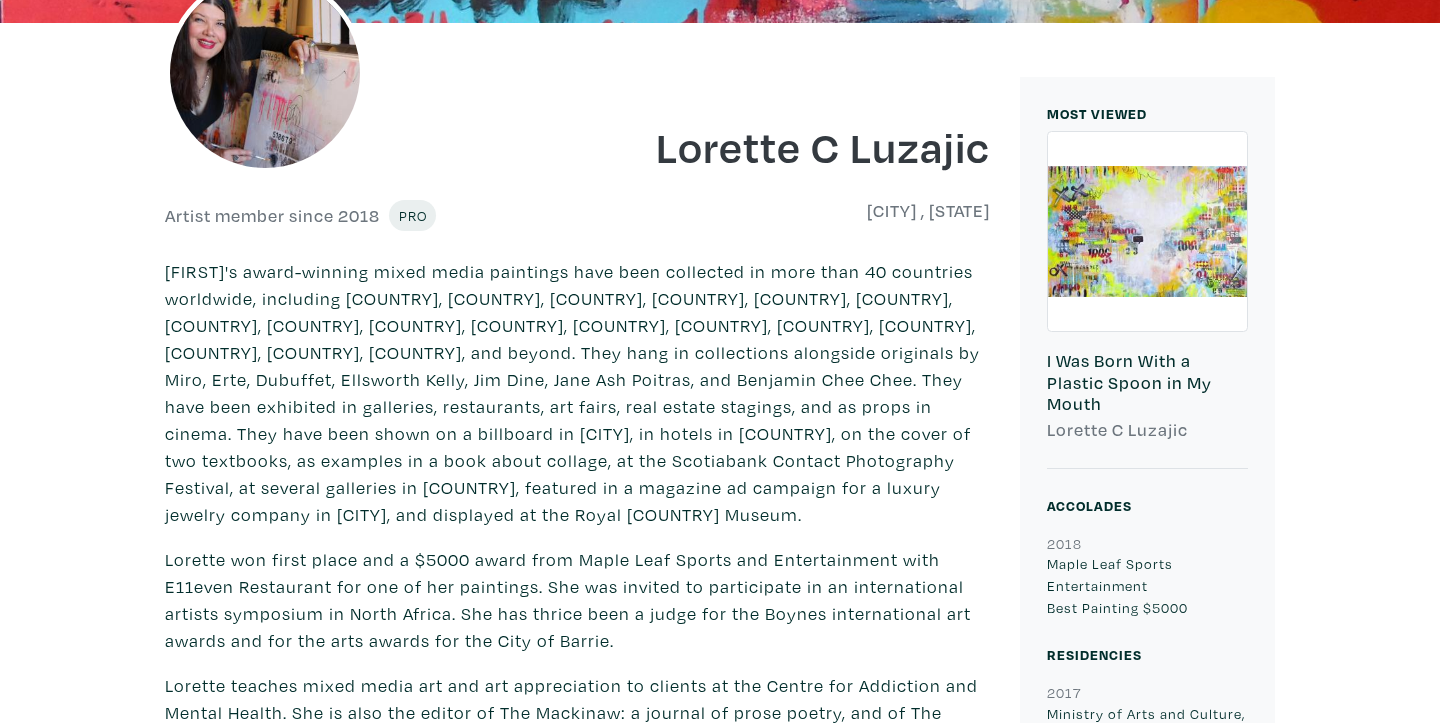 scroll, scrollTop: 1382, scrollLeft: 0, axis: vertical 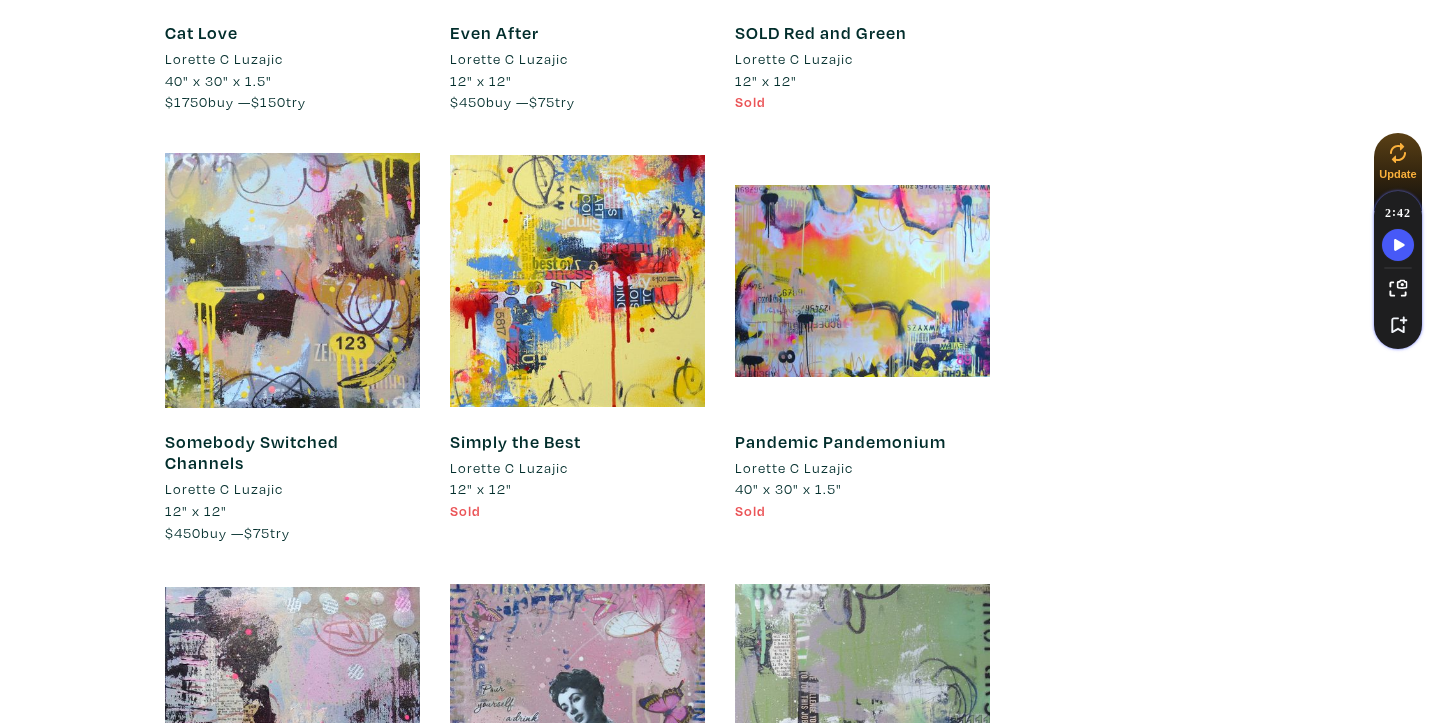 click at bounding box center (292, 280) 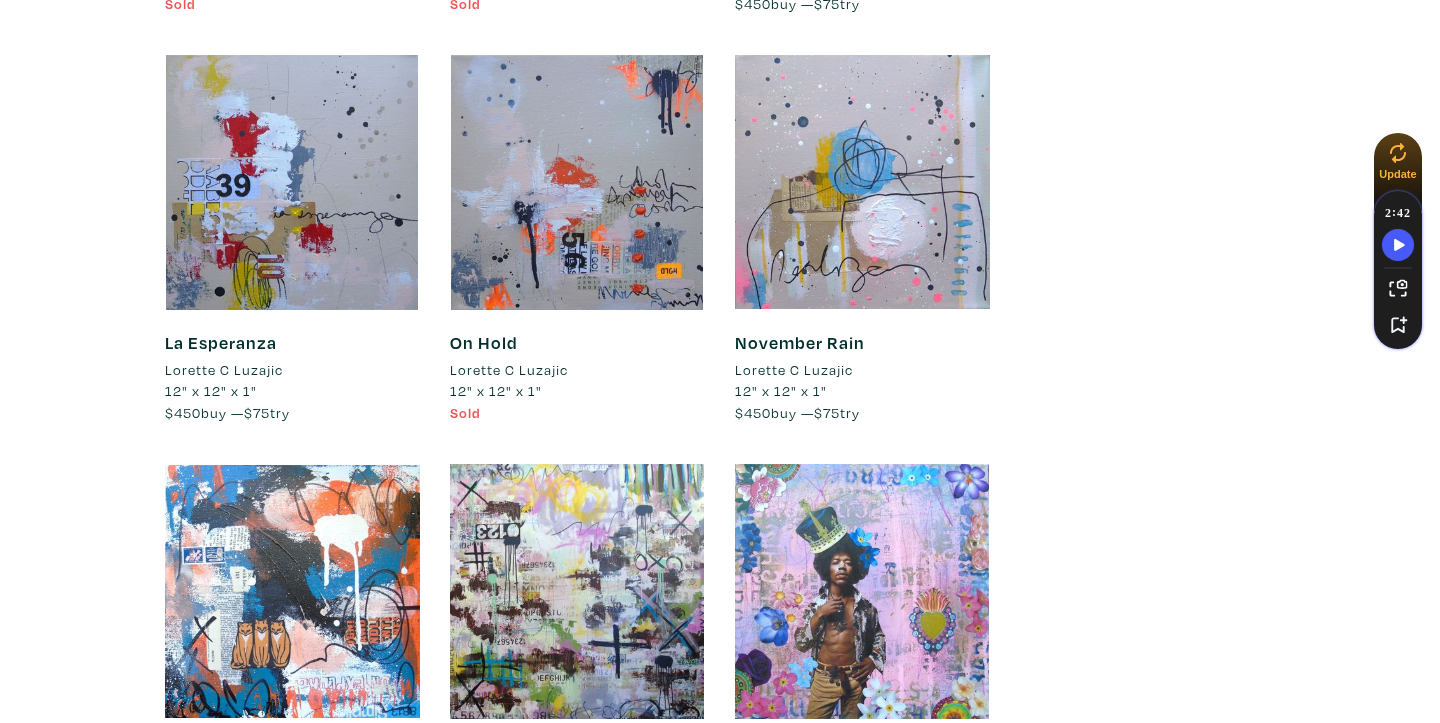 scroll, scrollTop: 5564, scrollLeft: 0, axis: vertical 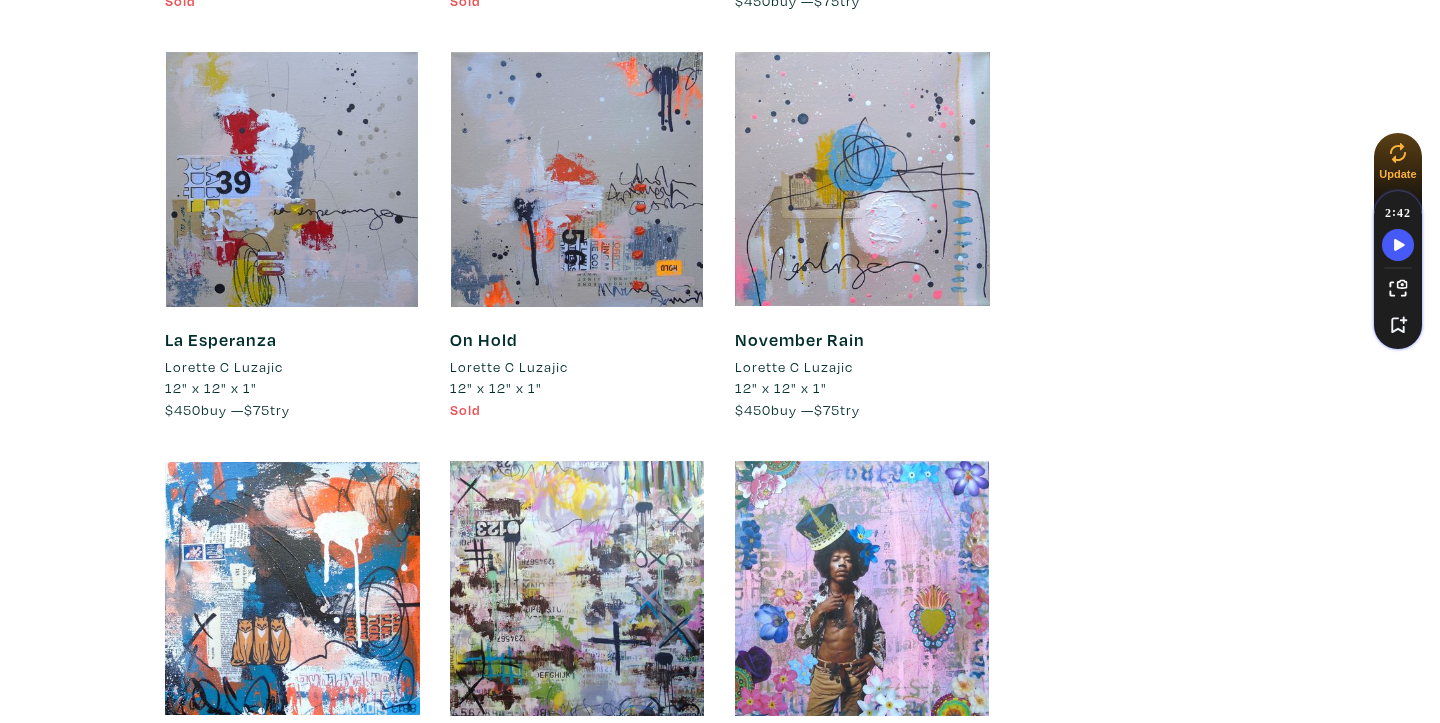 click at bounding box center (862, 179) 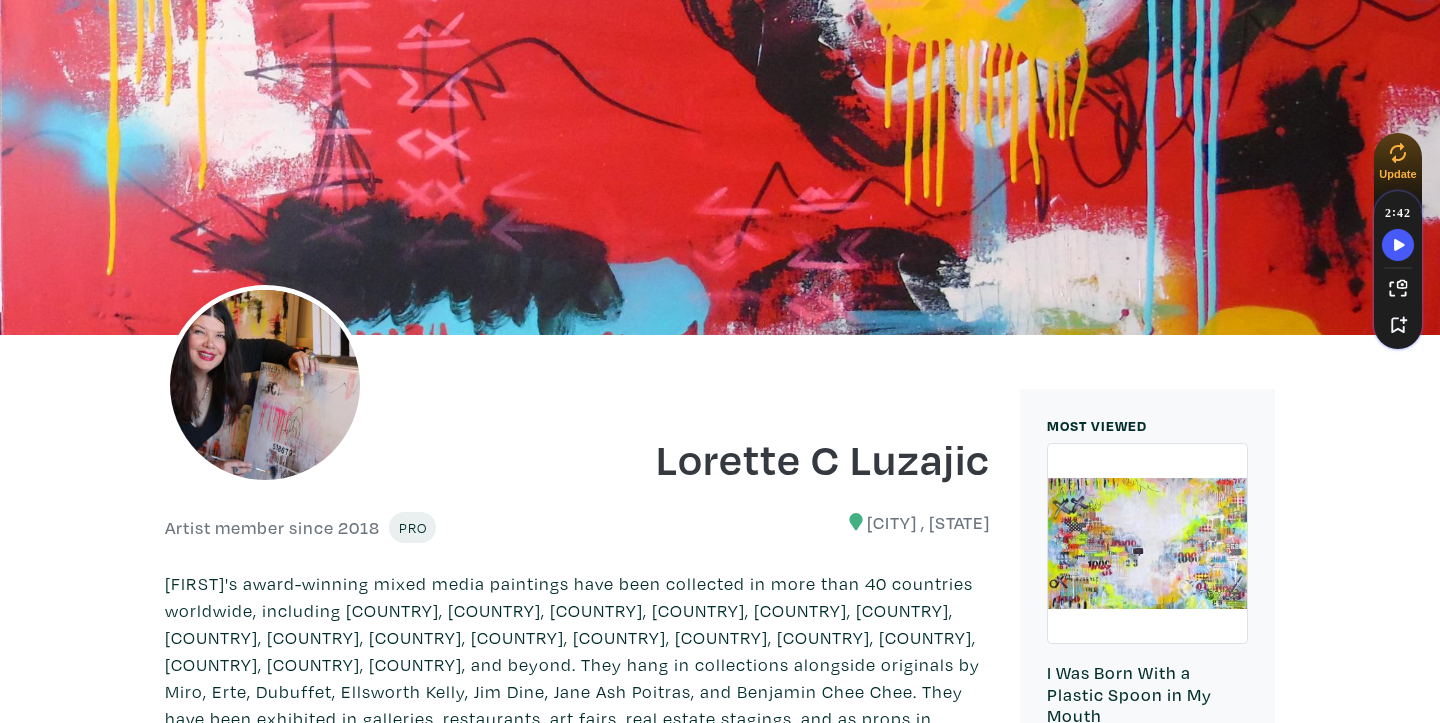 scroll, scrollTop: 0, scrollLeft: 0, axis: both 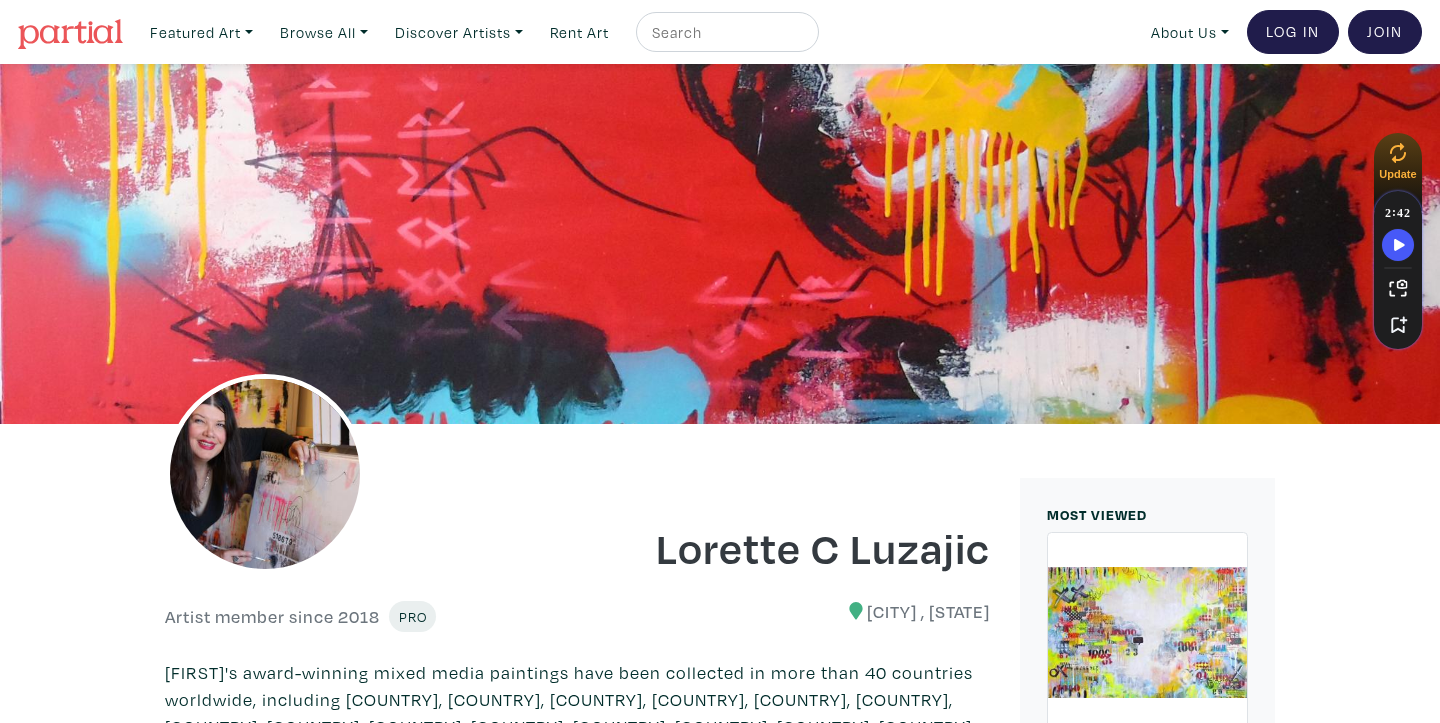 click at bounding box center (725, 32) 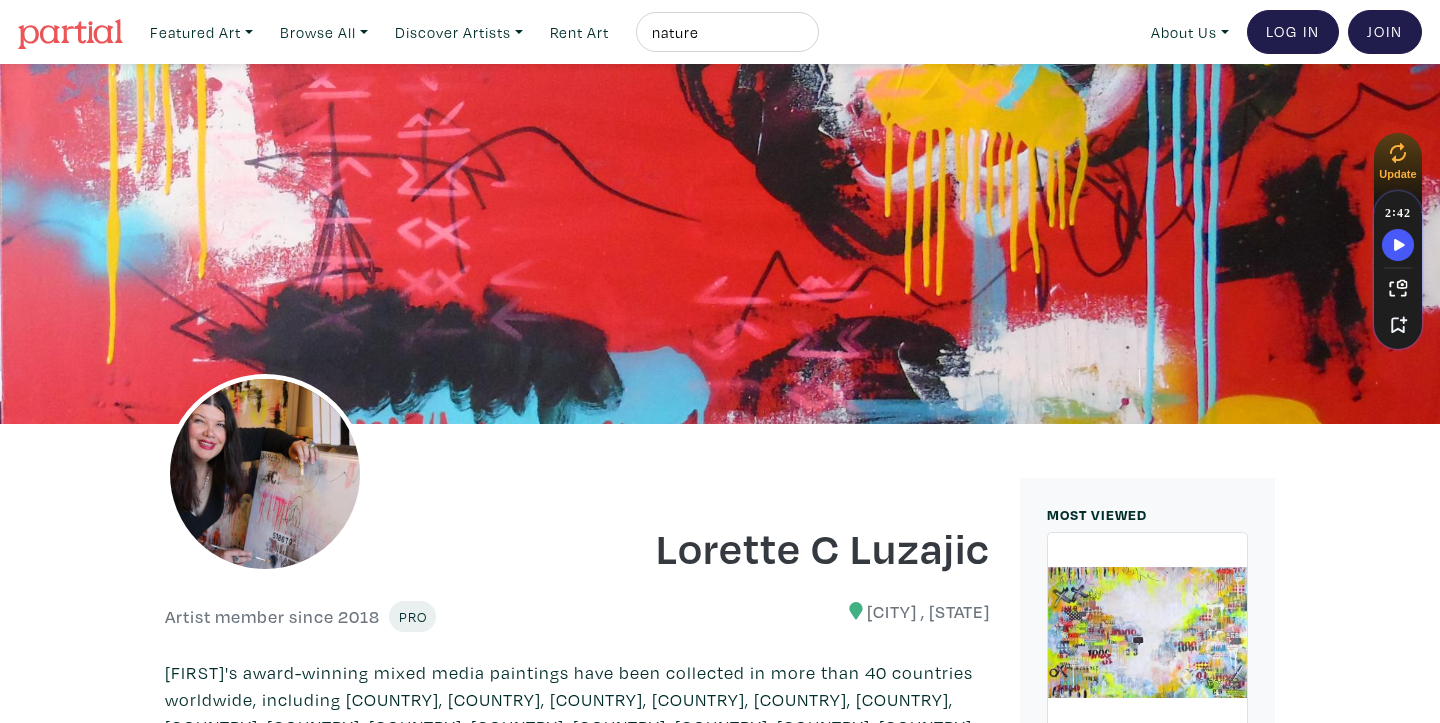 type on "nature" 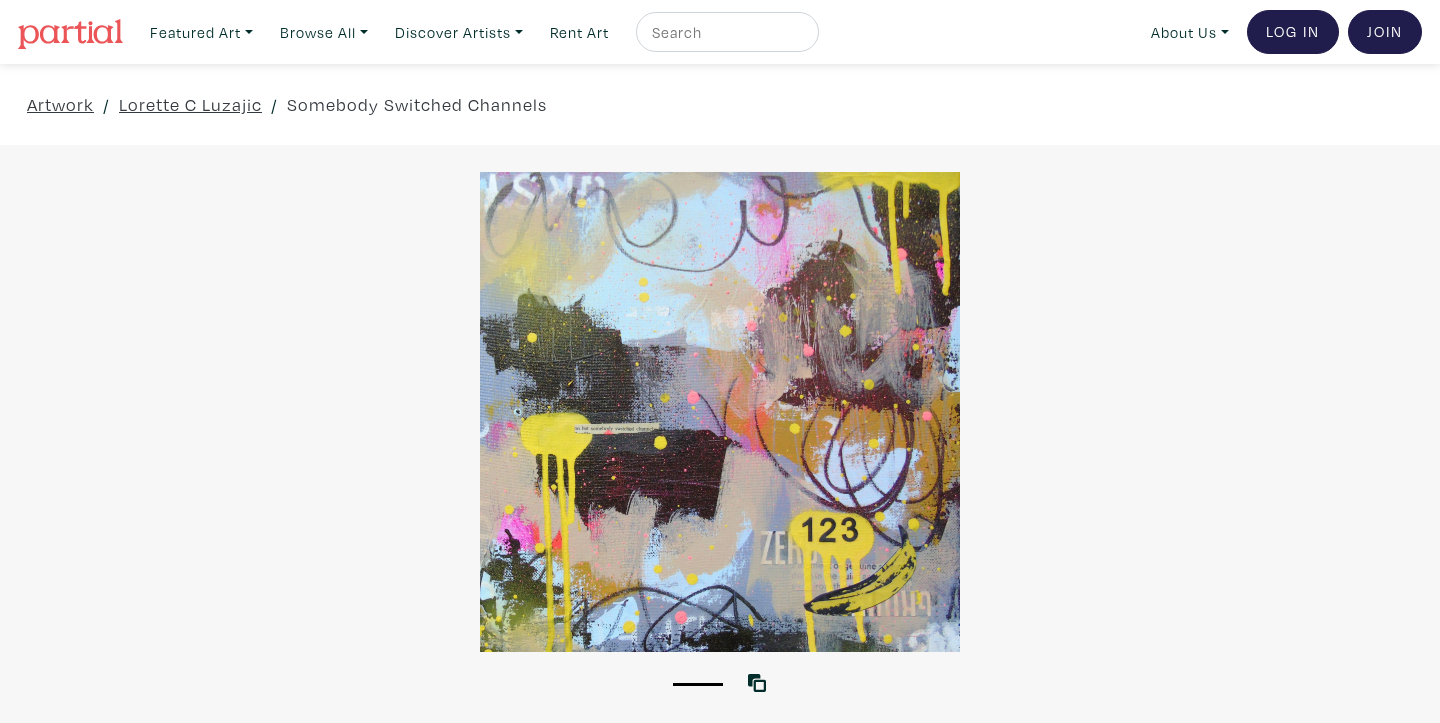 scroll, scrollTop: 0, scrollLeft: 0, axis: both 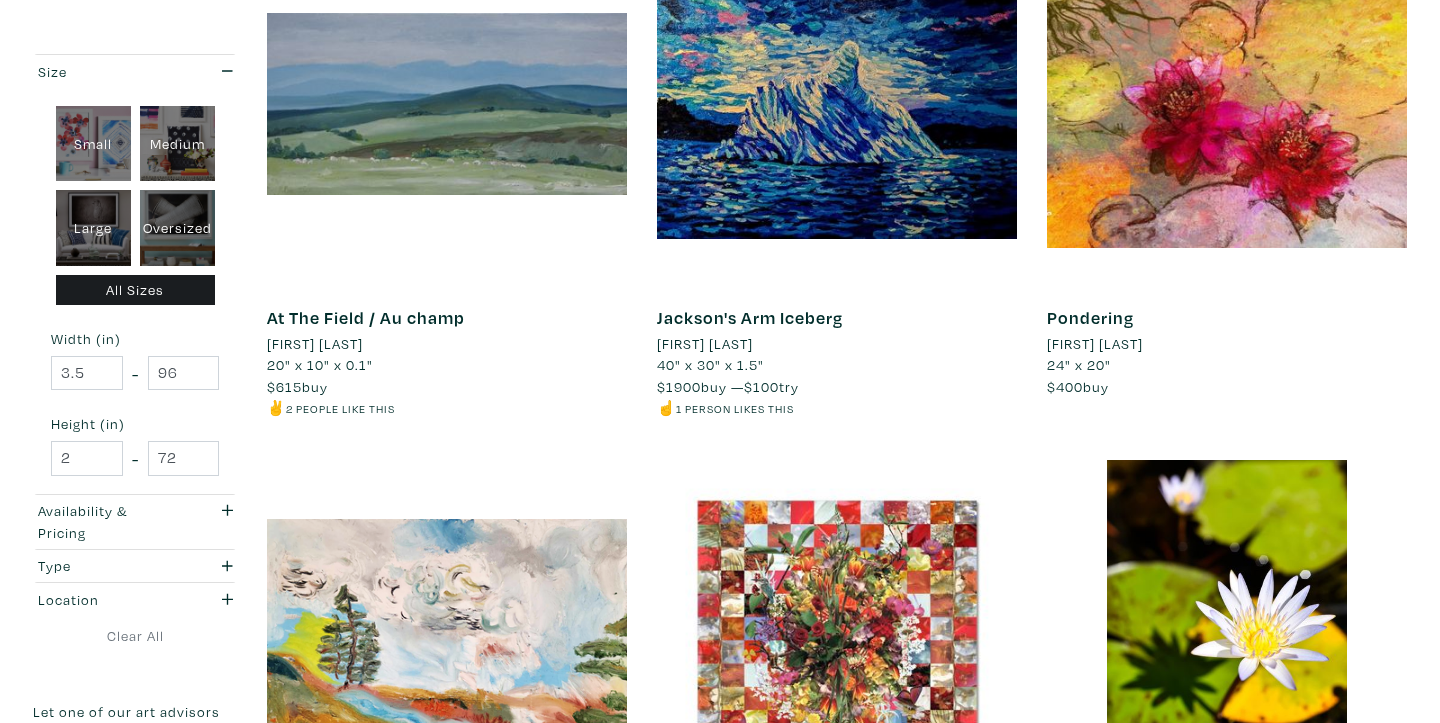 click on "Susan Ross" at bounding box center (705, 344) 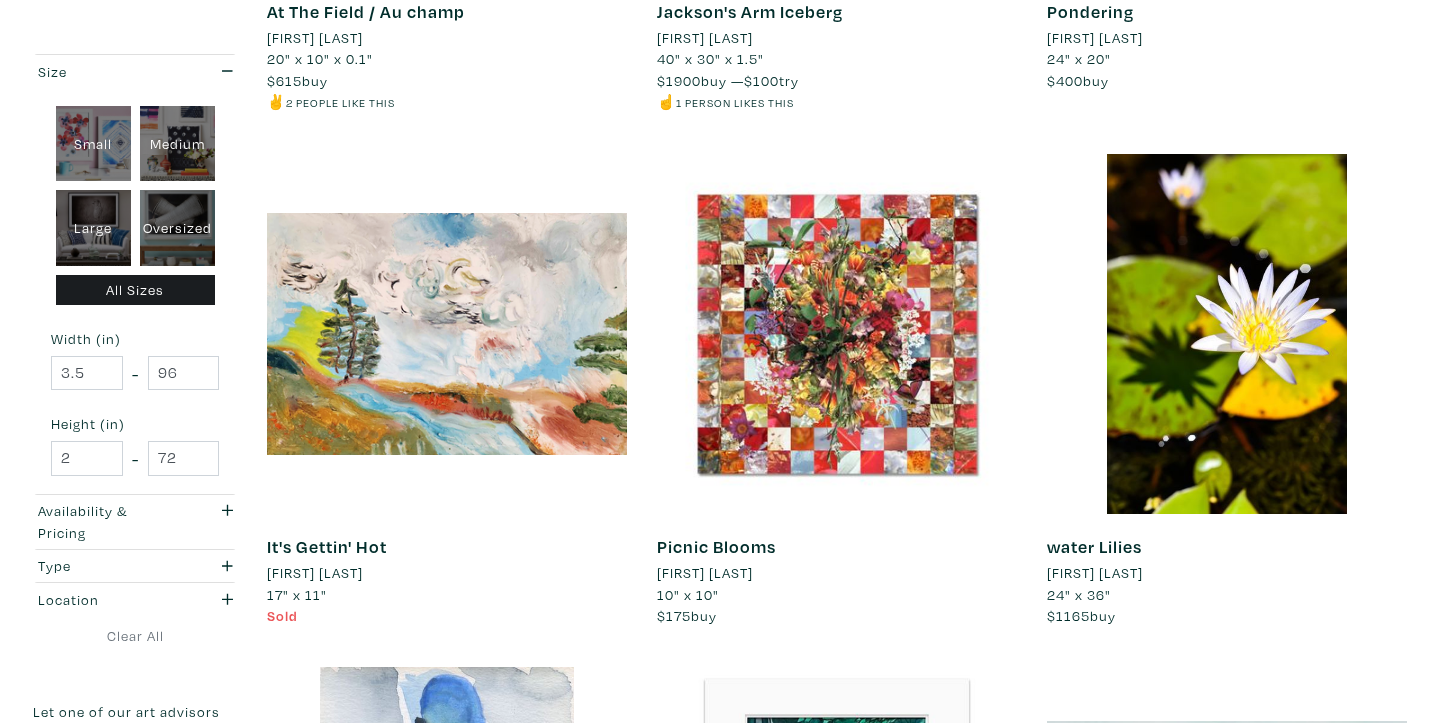 click on "Laura Kay Keeling" at bounding box center (705, 573) 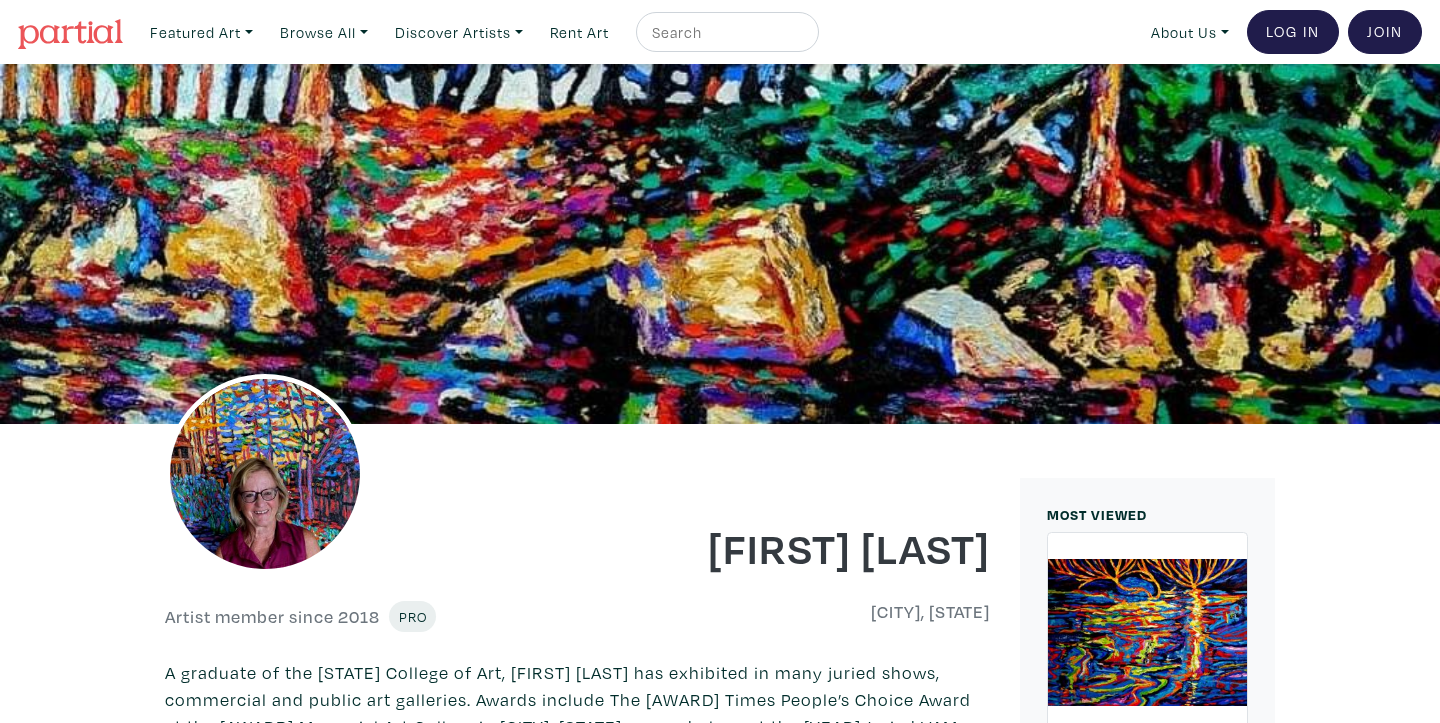 scroll, scrollTop: 885, scrollLeft: 0, axis: vertical 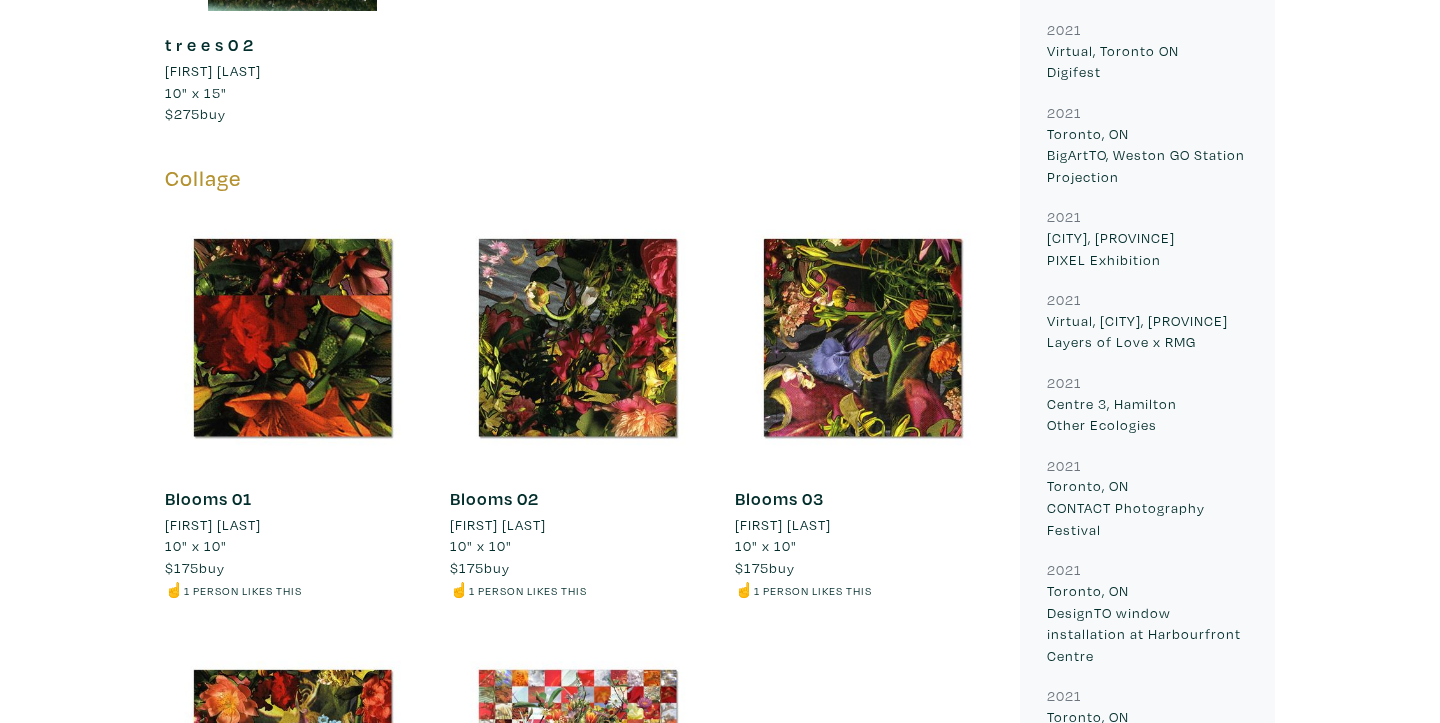 click at bounding box center [862, 337] 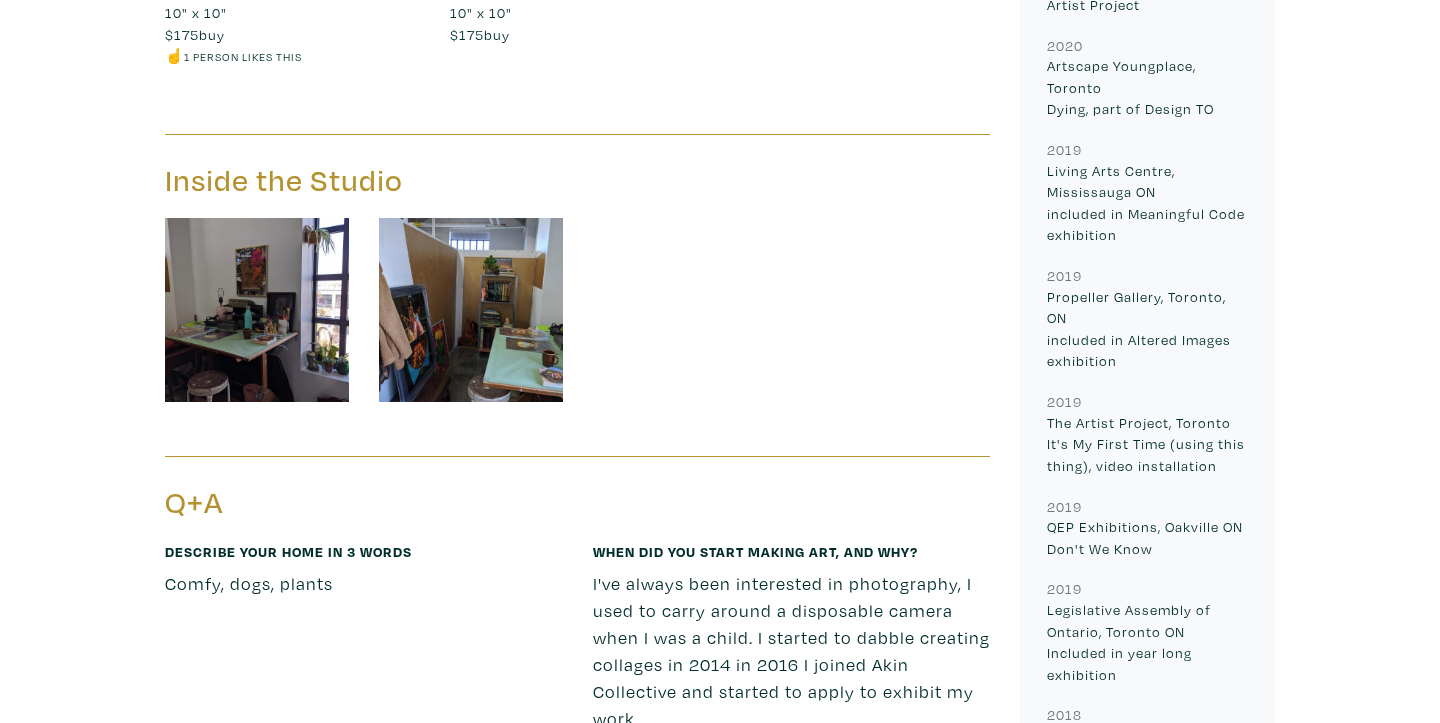 scroll, scrollTop: 3582, scrollLeft: 0, axis: vertical 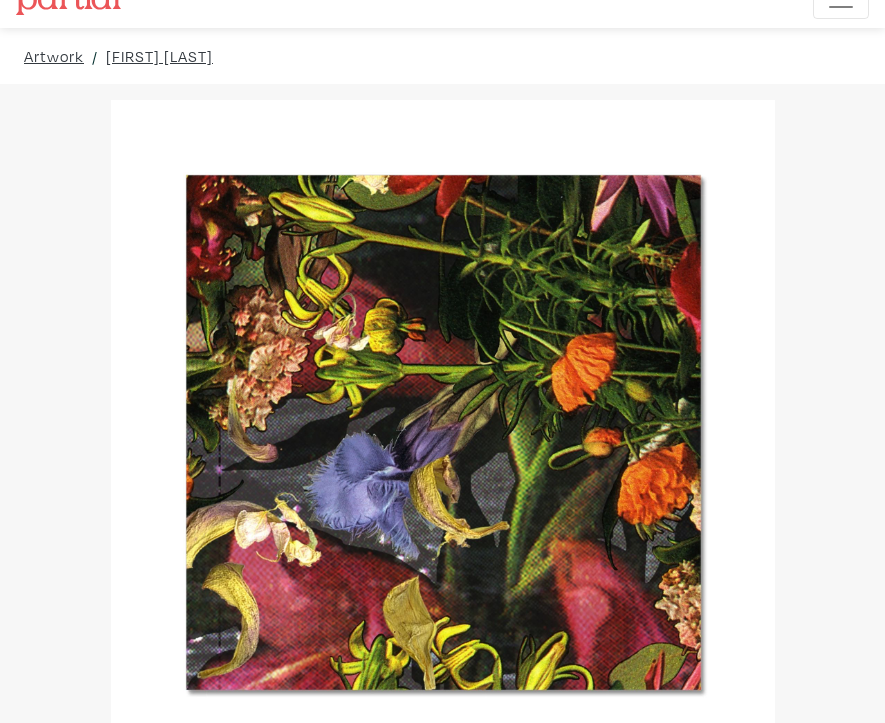 drag, startPoint x: 829, startPoint y: 406, endPoint x: 916, endPoint y: 295, distance: 141.0319 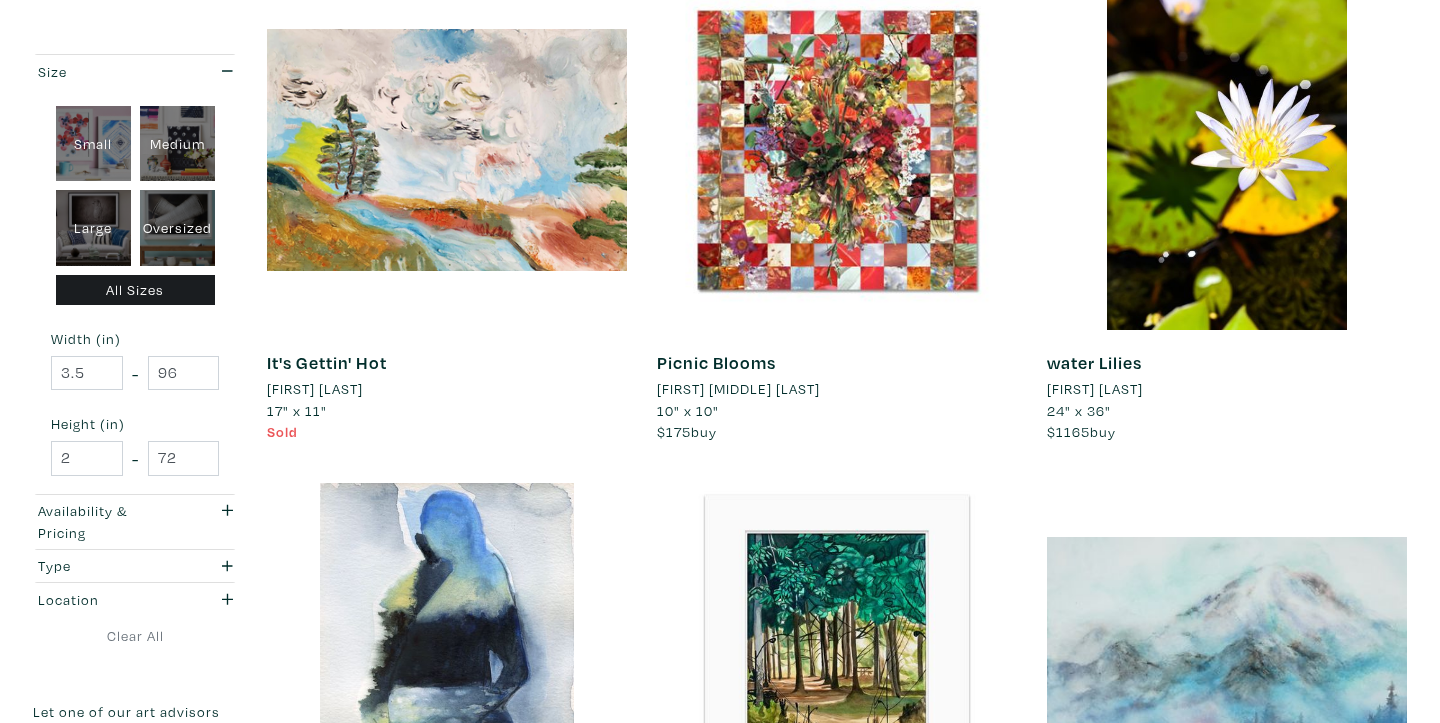 scroll, scrollTop: 0, scrollLeft: 0, axis: both 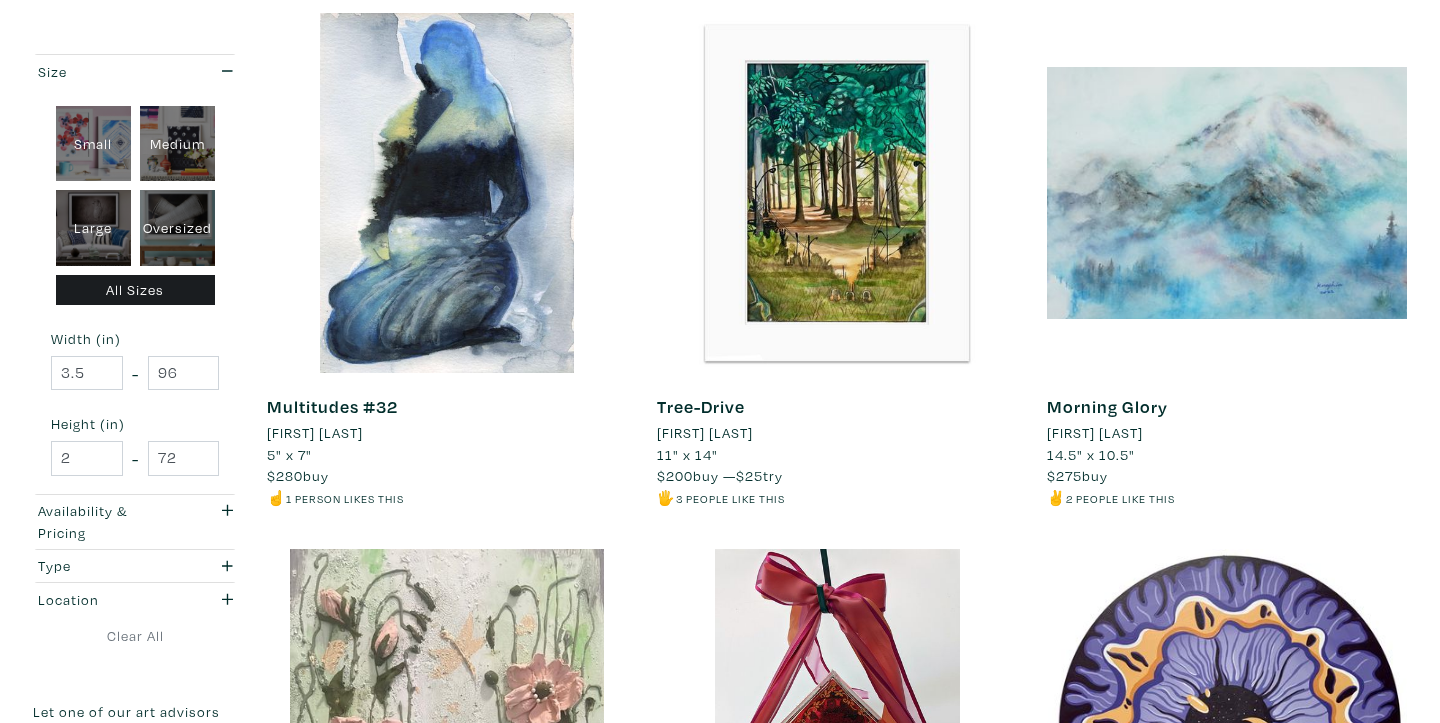 click on "[FIRST] [LAST]" at bounding box center [1095, 433] 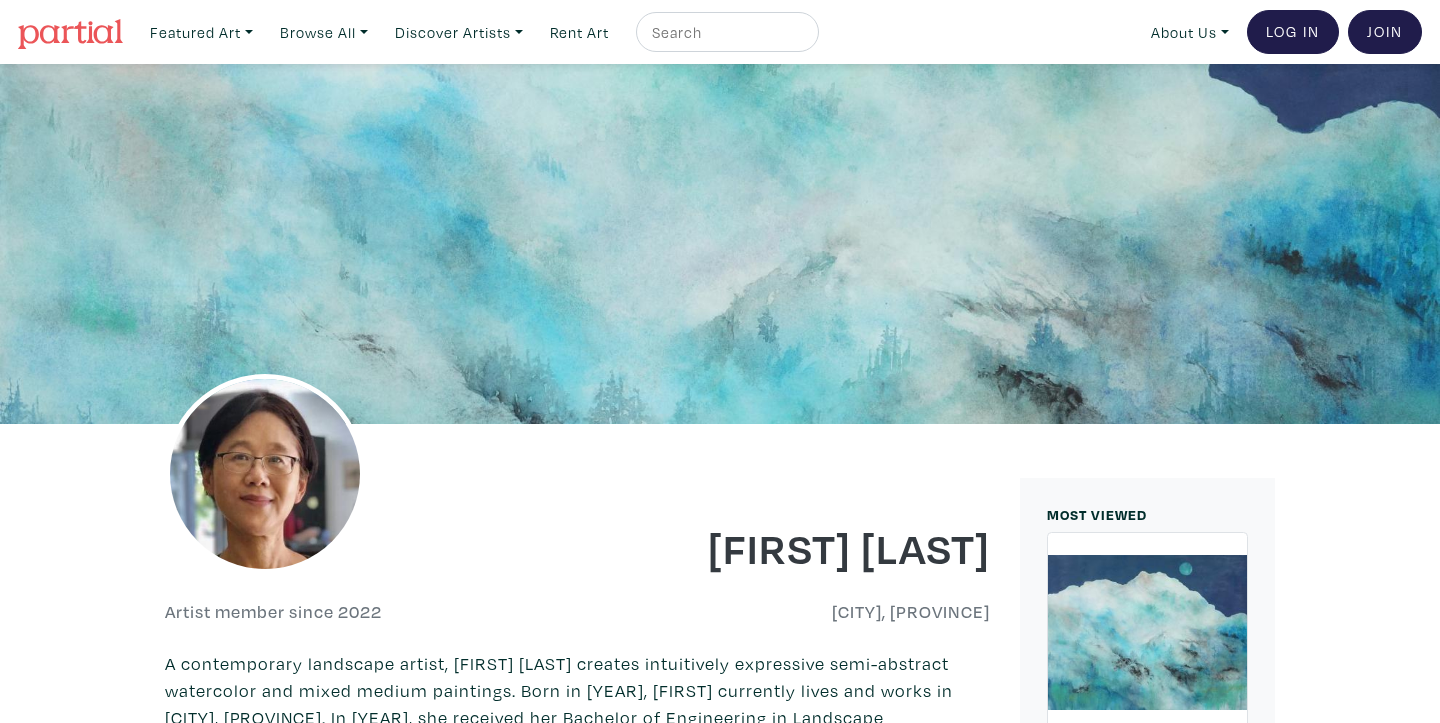scroll, scrollTop: 1216, scrollLeft: 0, axis: vertical 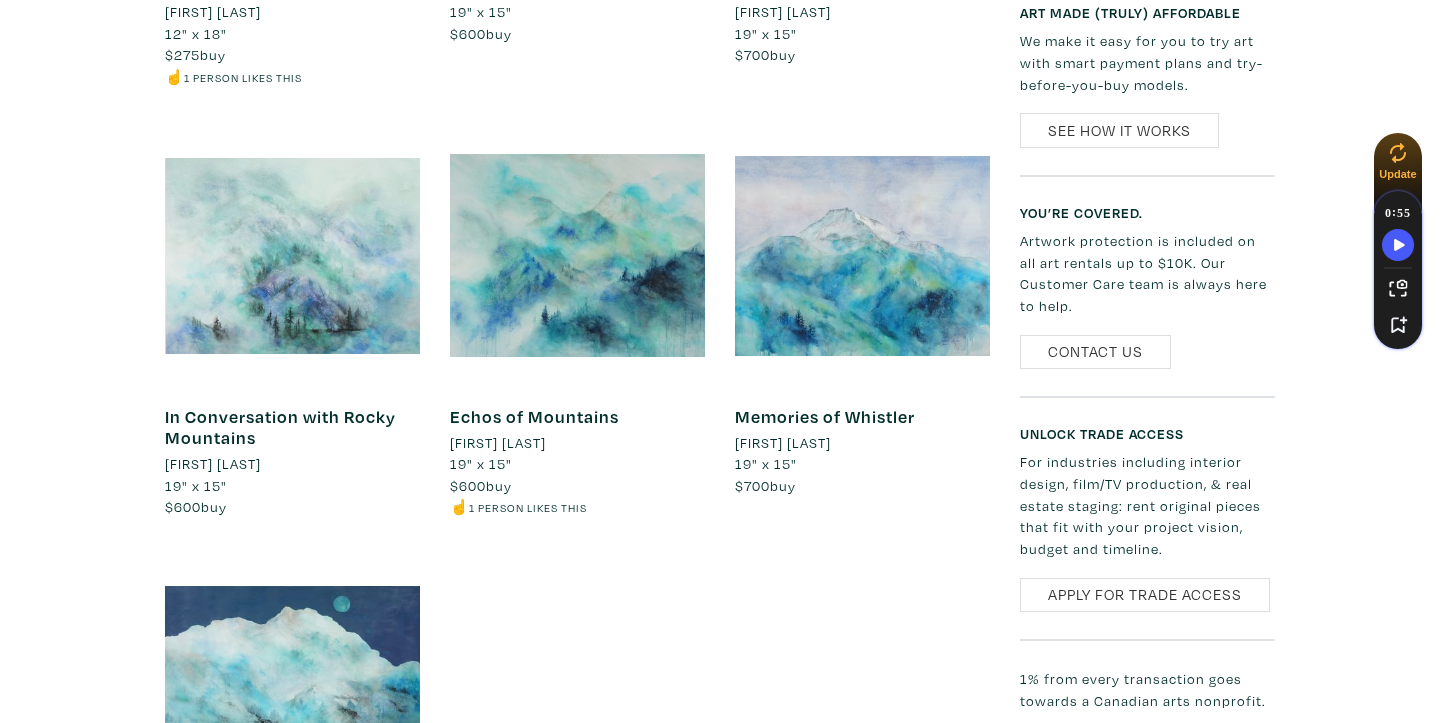 click at bounding box center (577, 255) 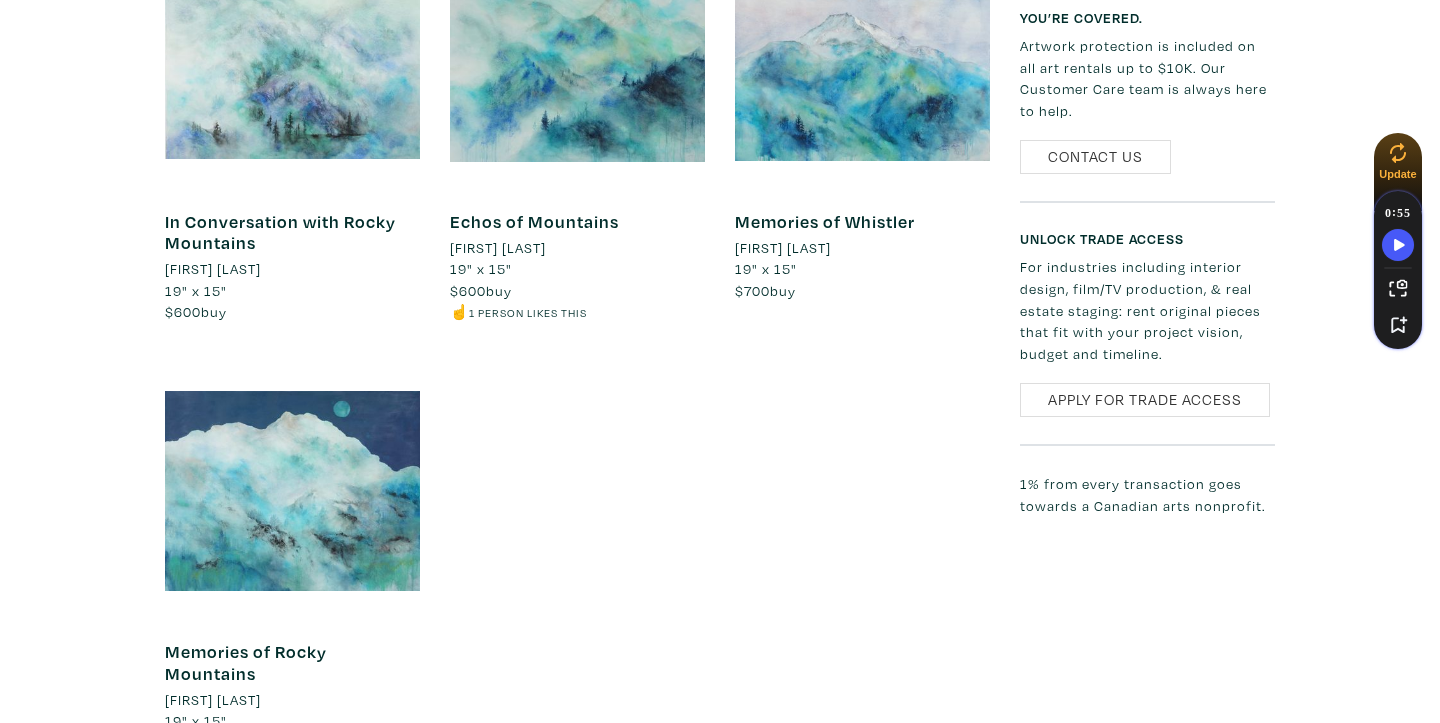 click at bounding box center (292, 491) 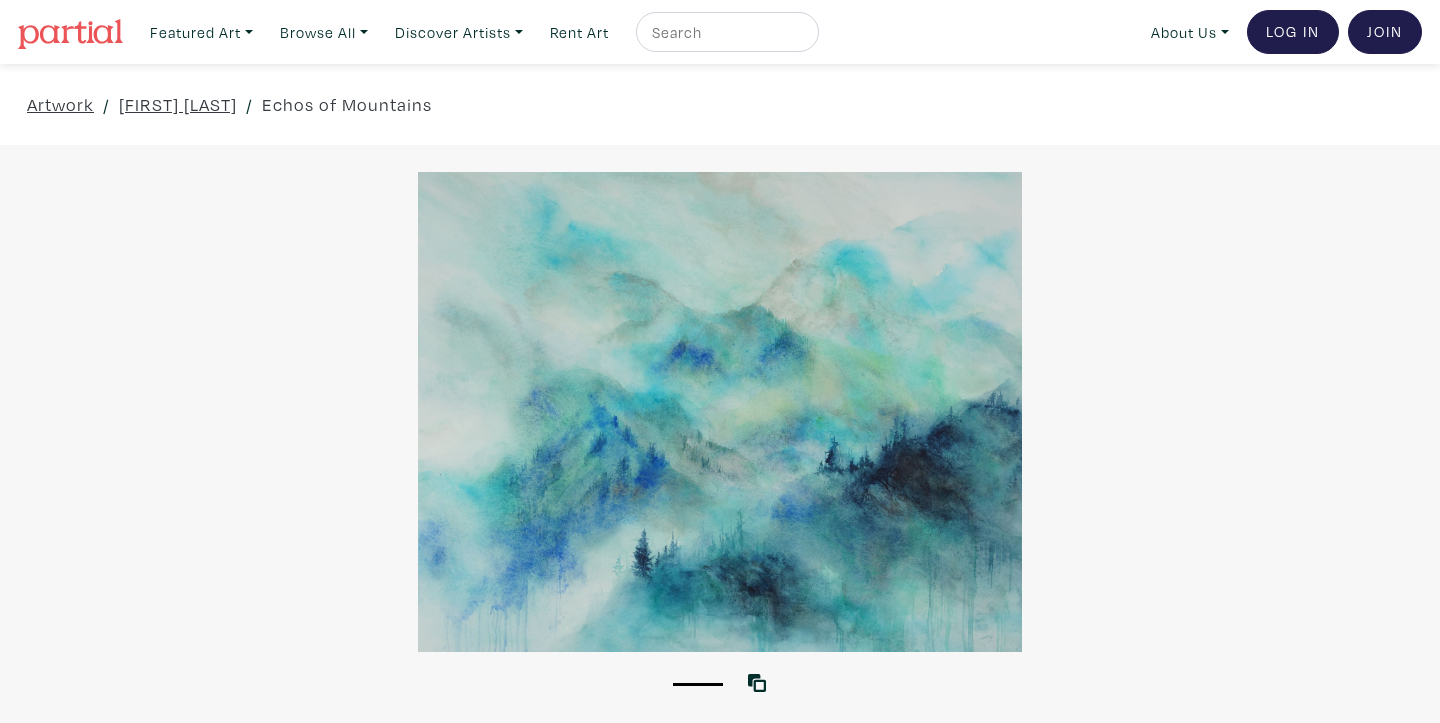 scroll, scrollTop: 0, scrollLeft: 0, axis: both 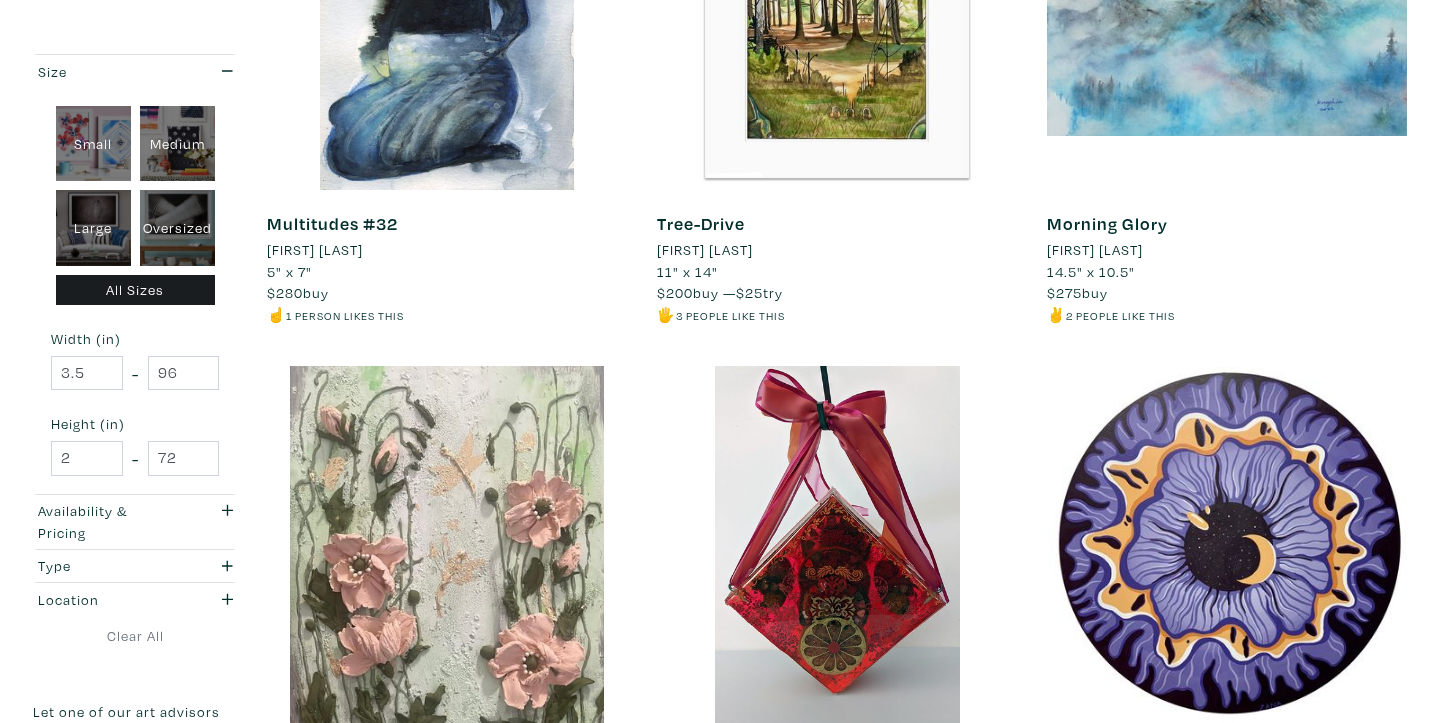 click on "[FIRST] [LAST]" at bounding box center [315, 250] 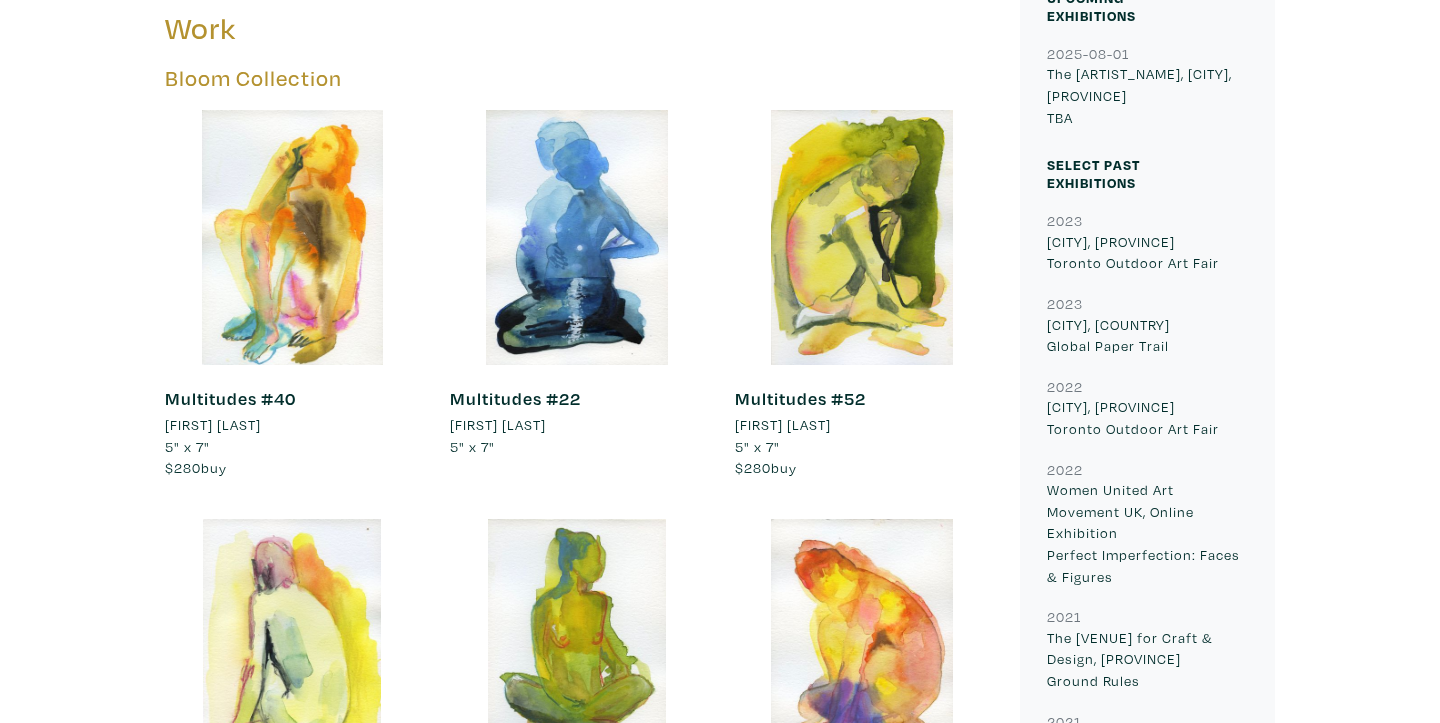 scroll, scrollTop: 866, scrollLeft: 0, axis: vertical 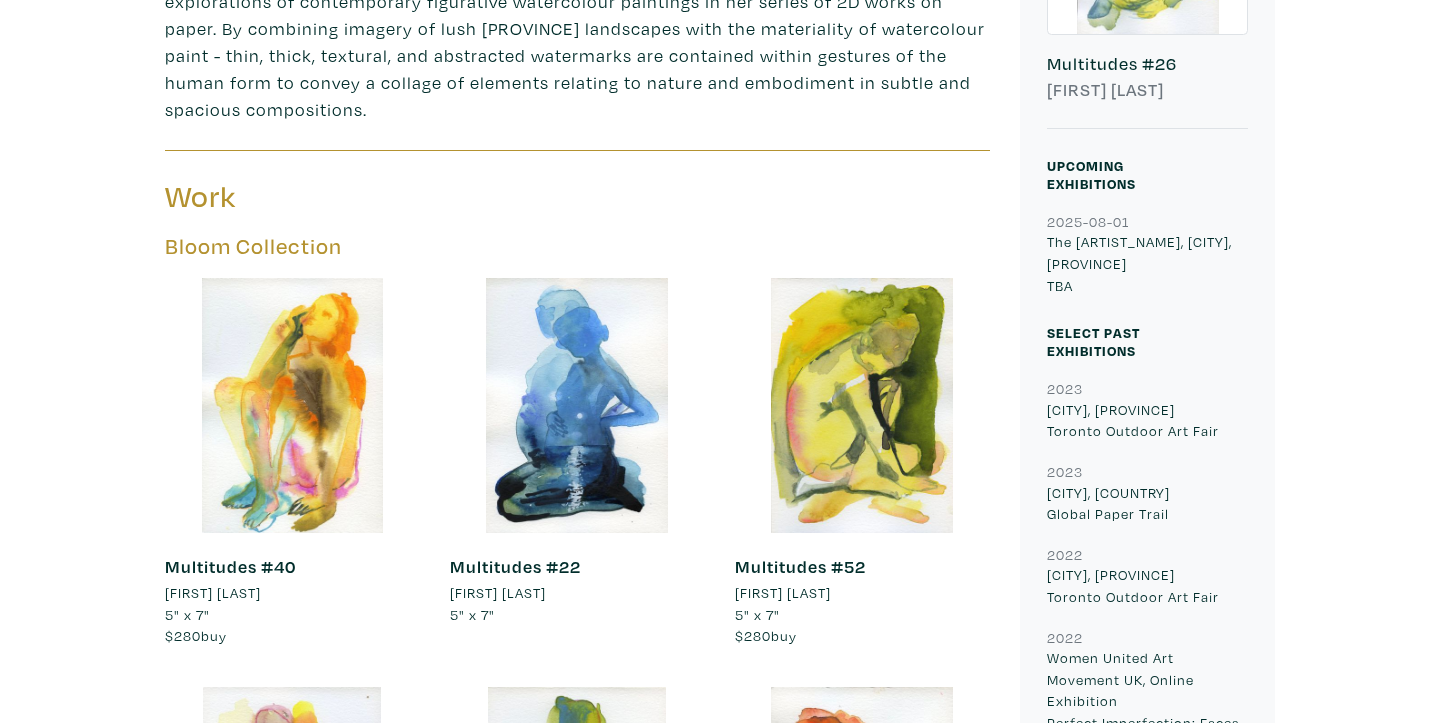 click at bounding box center [862, 405] 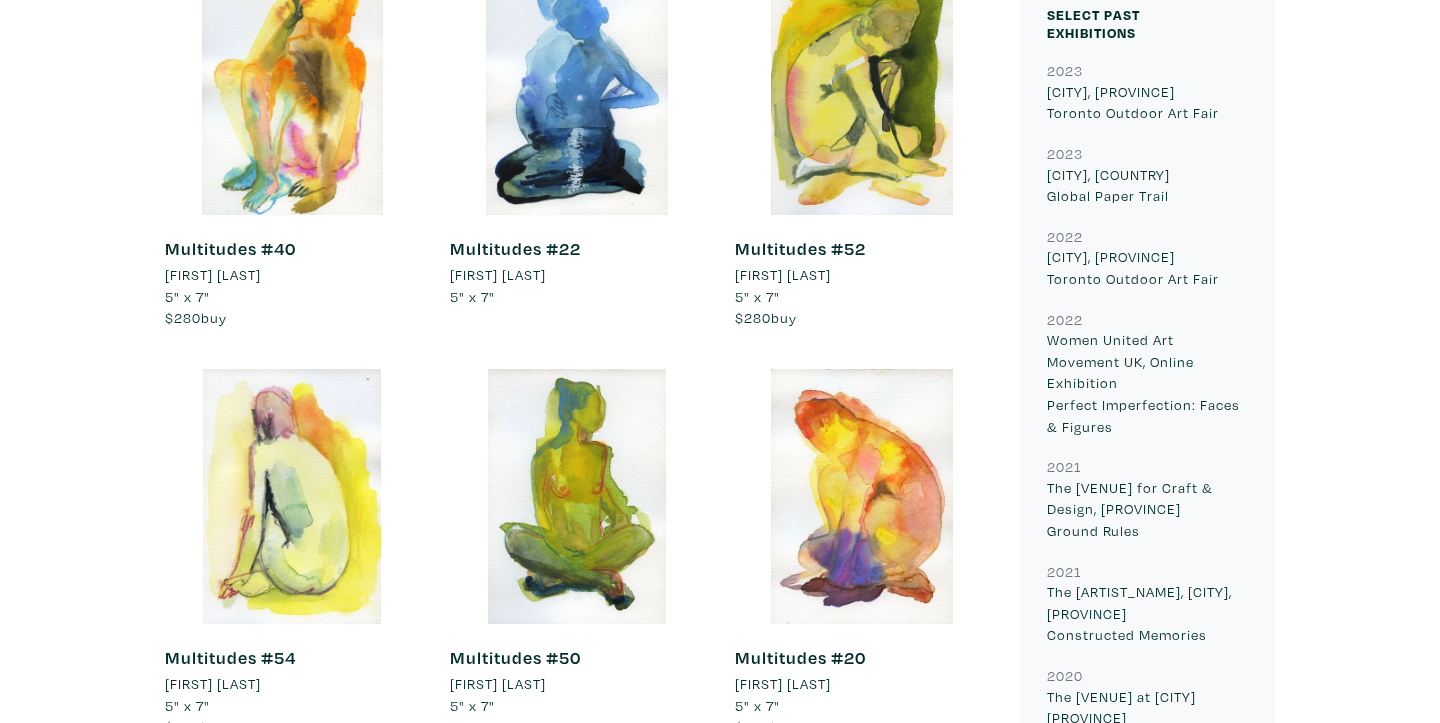 scroll, scrollTop: 952, scrollLeft: 0, axis: vertical 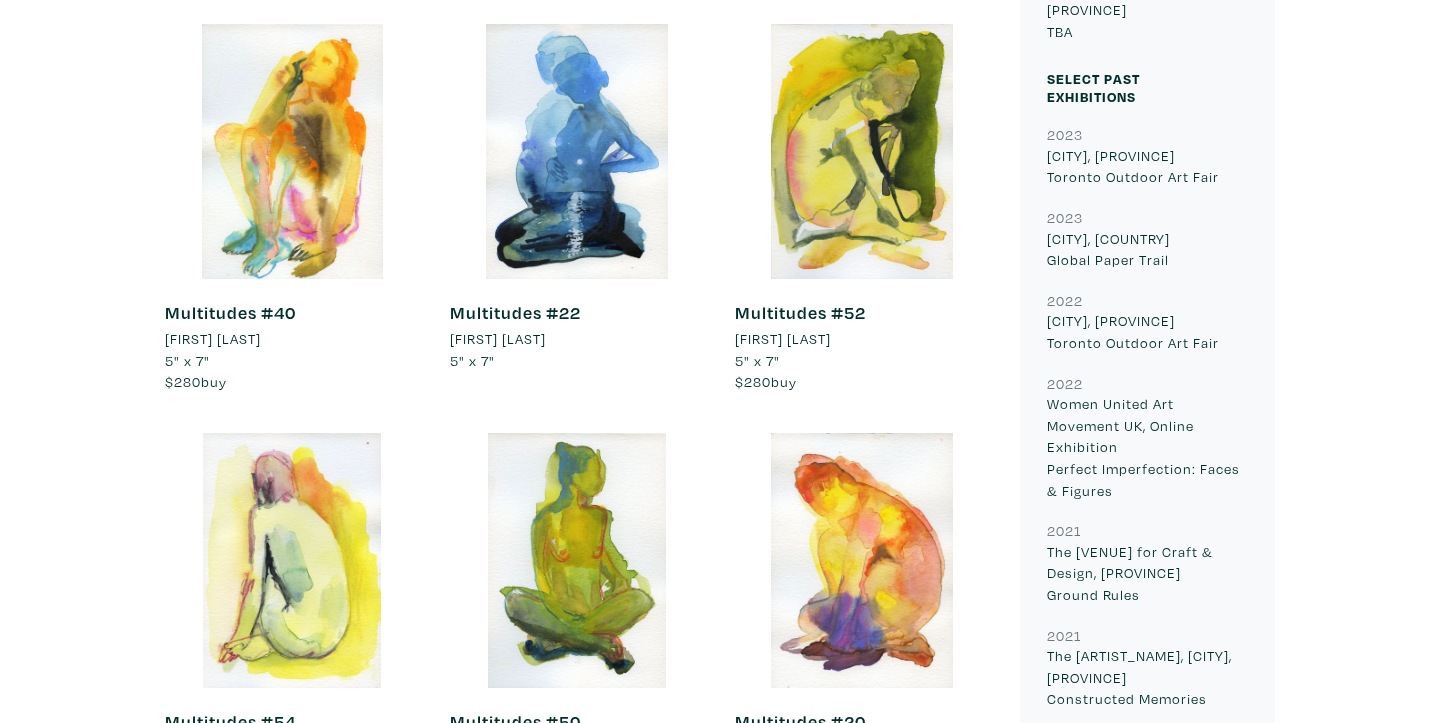 click at bounding box center (862, 151) 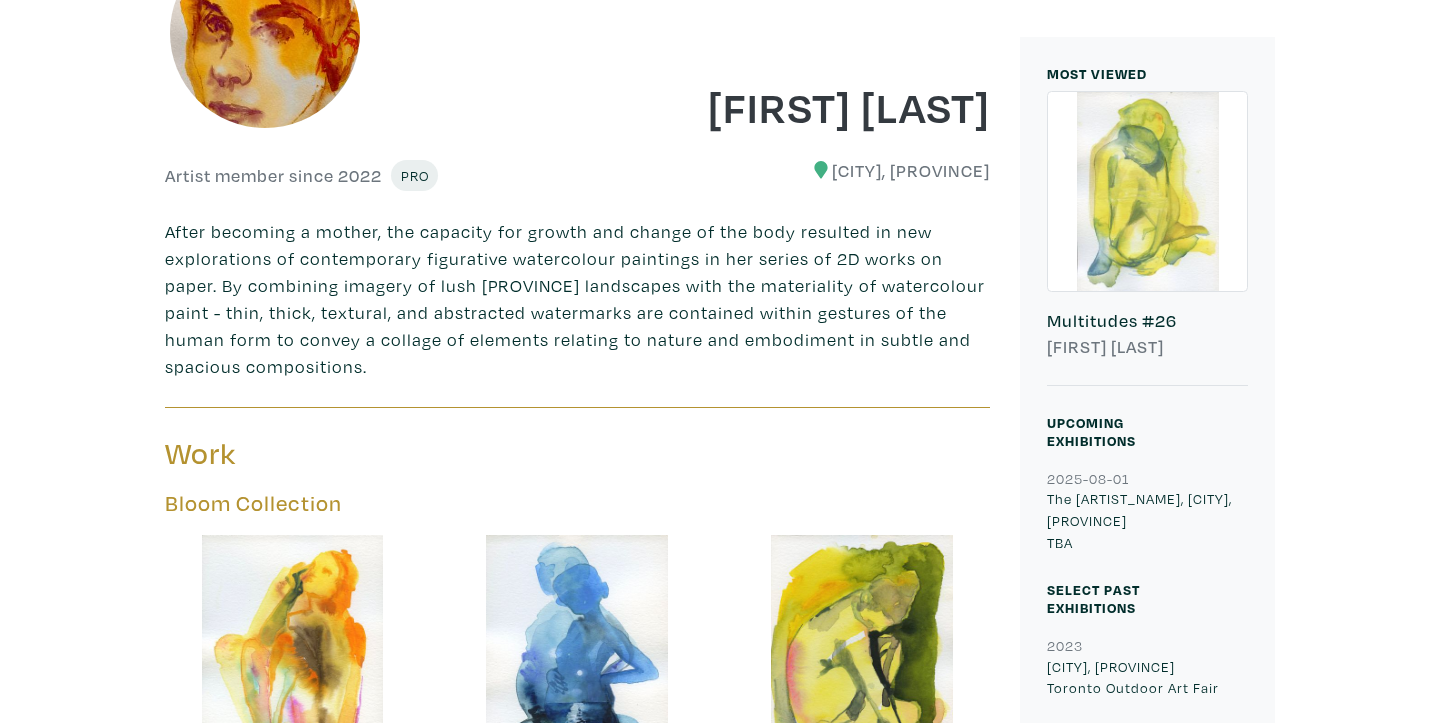 scroll, scrollTop: 0, scrollLeft: 0, axis: both 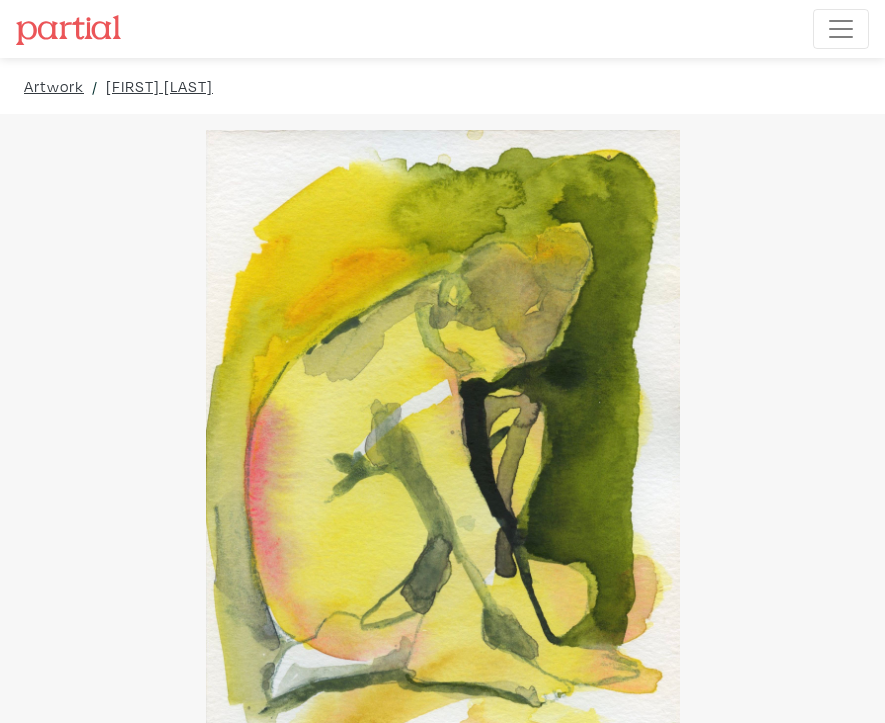 drag, startPoint x: 0, startPoint y: 0, endPoint x: 876, endPoint y: 390, distance: 958.8931 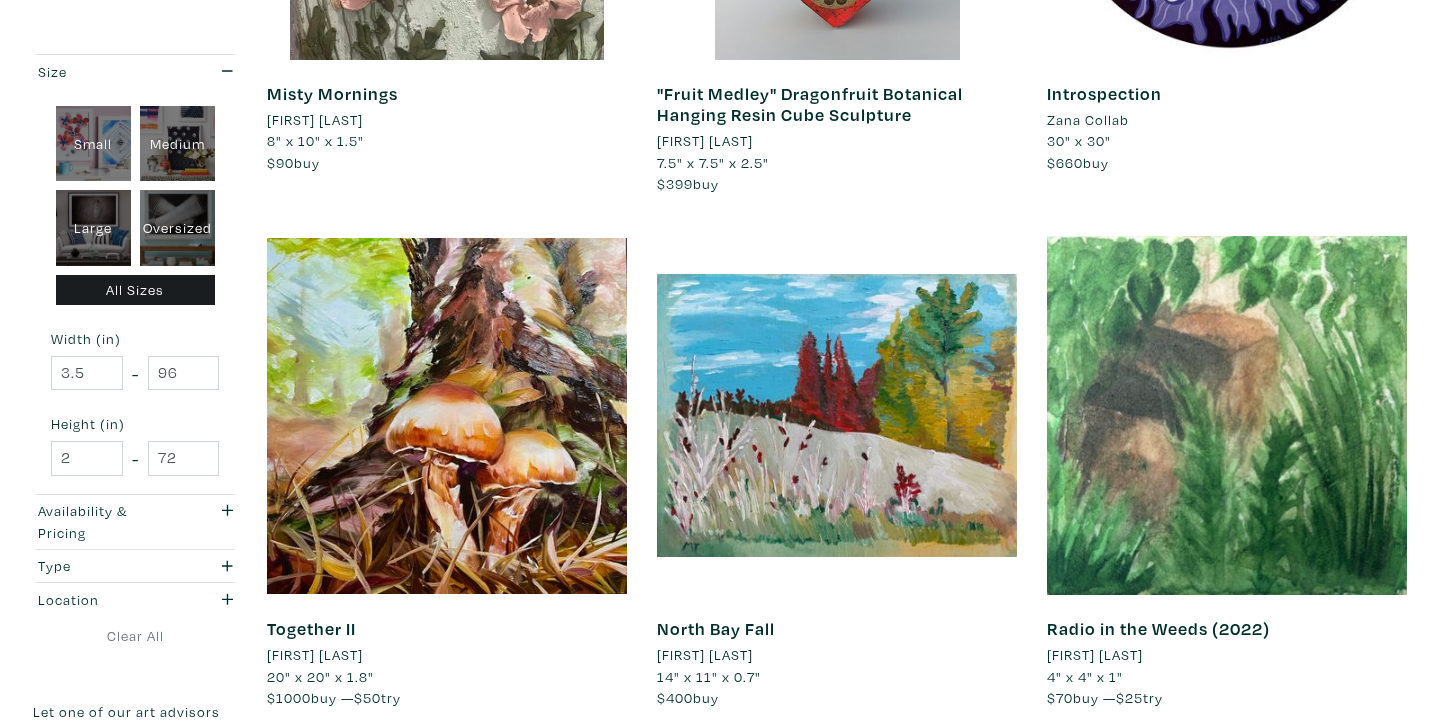 scroll, scrollTop: 2242, scrollLeft: 0, axis: vertical 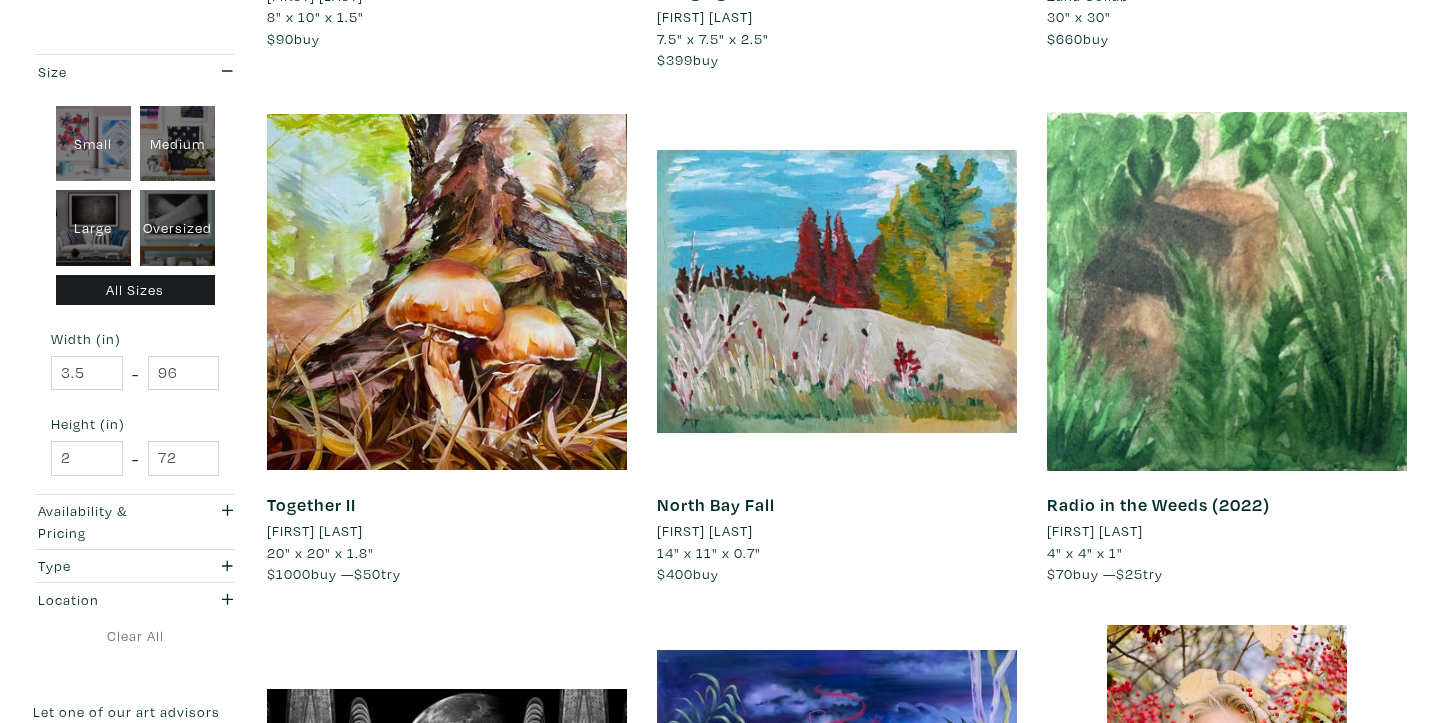 click on "[FIRST] [LAST]" at bounding box center [705, 531] 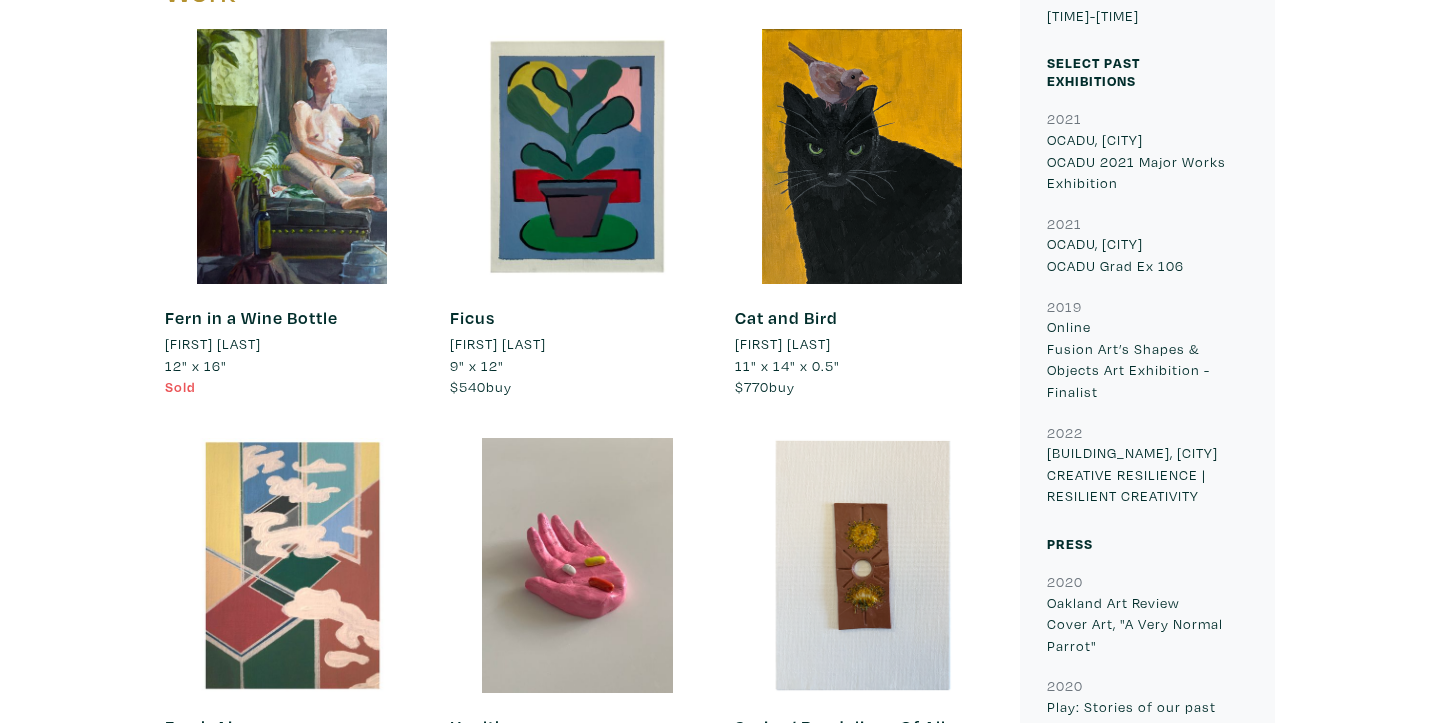 scroll, scrollTop: 0, scrollLeft: 0, axis: both 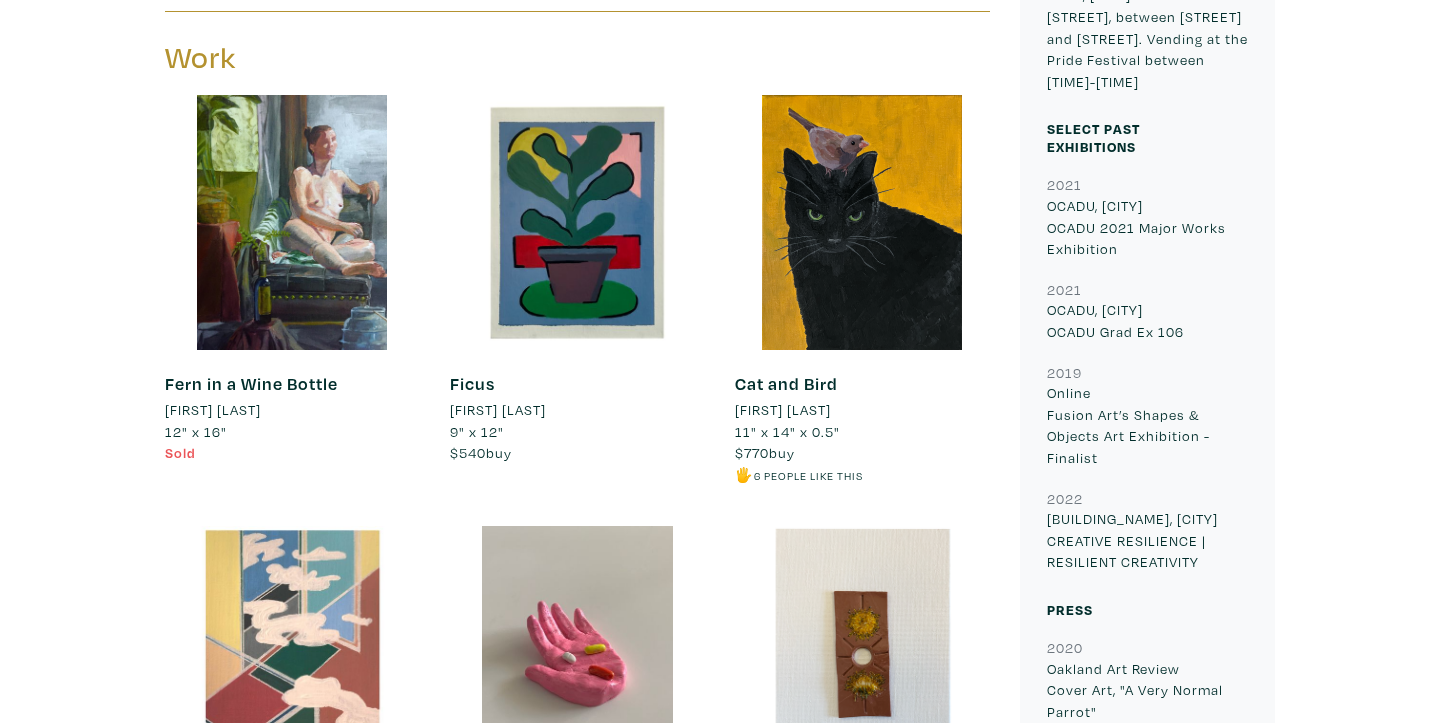 click at bounding box center (862, 222) 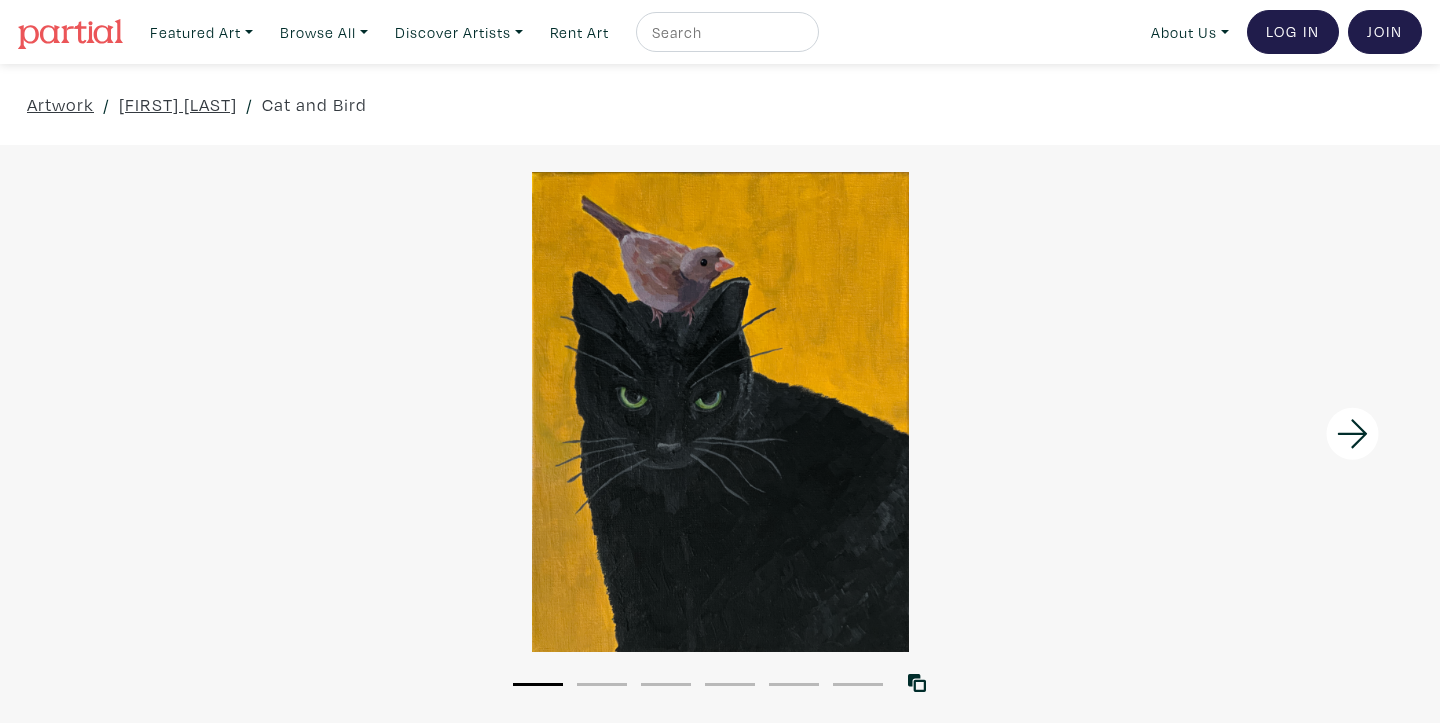 scroll, scrollTop: 0, scrollLeft: 0, axis: both 